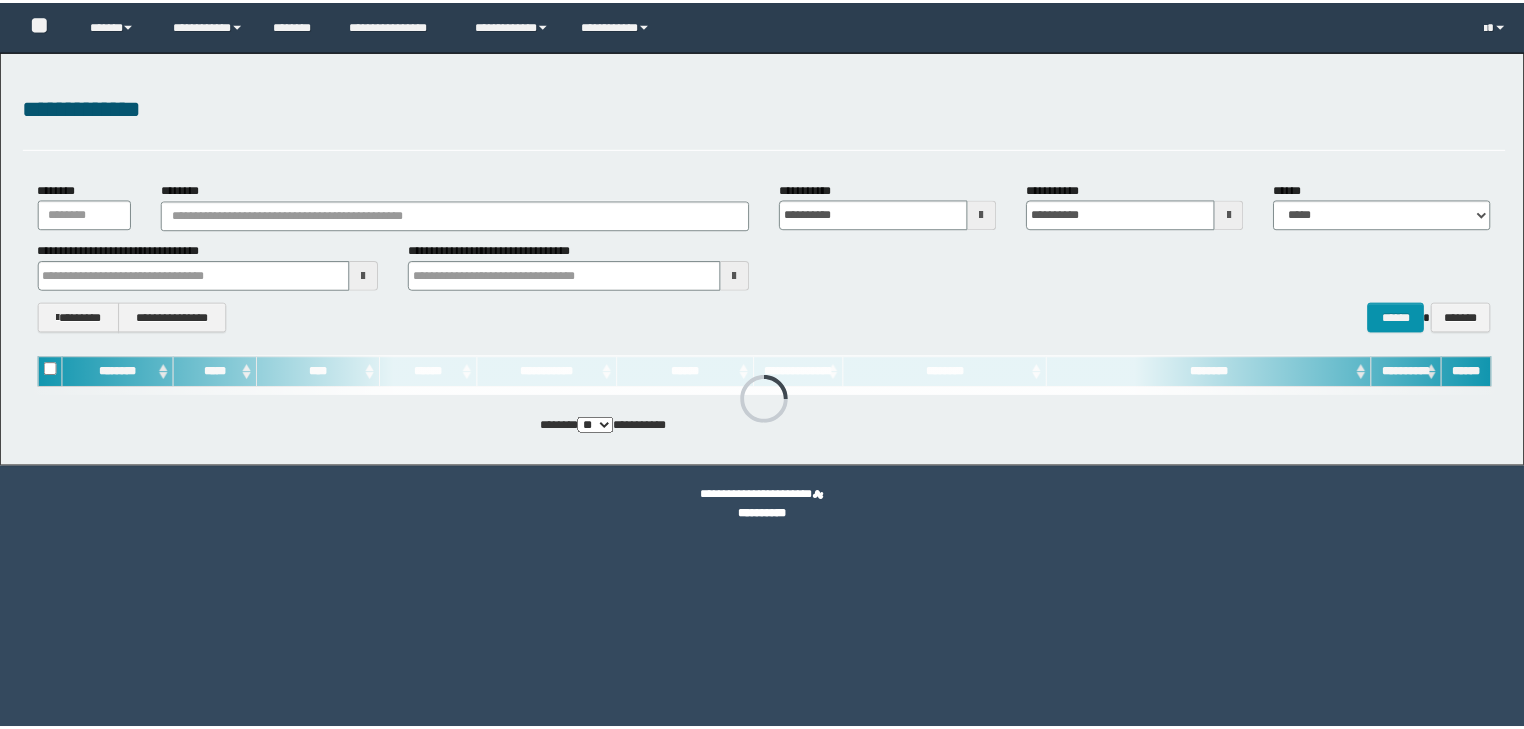 scroll, scrollTop: 0, scrollLeft: 0, axis: both 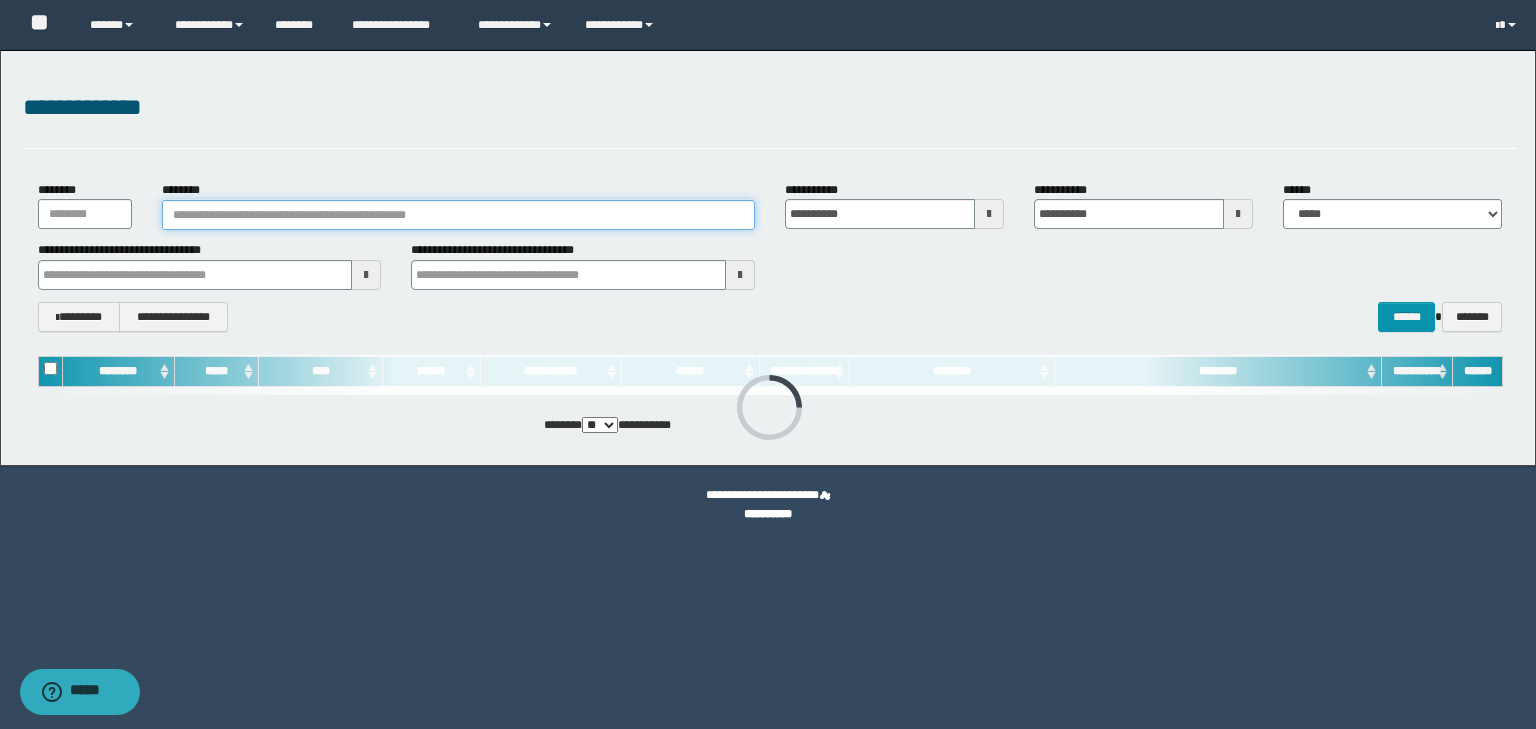 paste on "********" 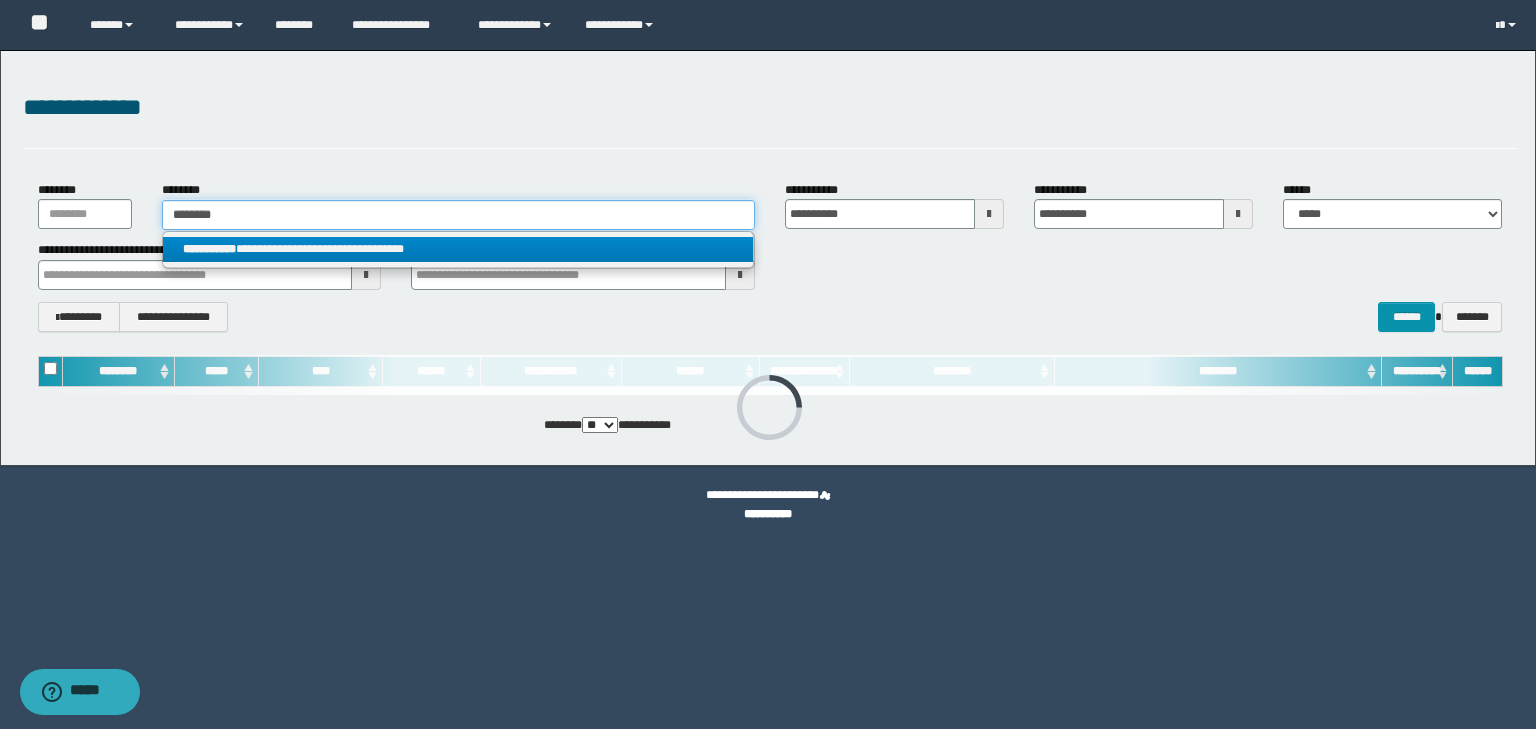 type on "********" 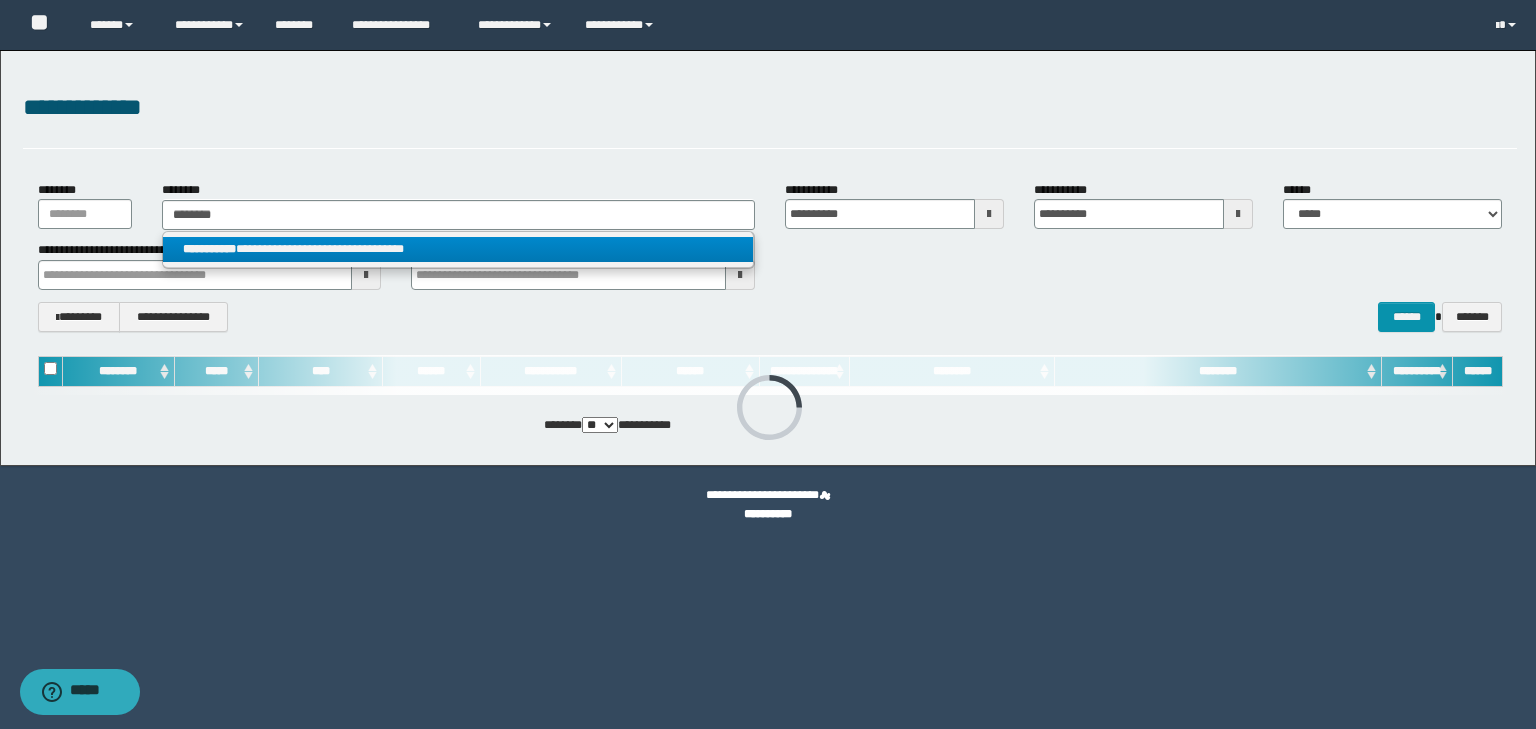 click on "**********" at bounding box center [458, 249] 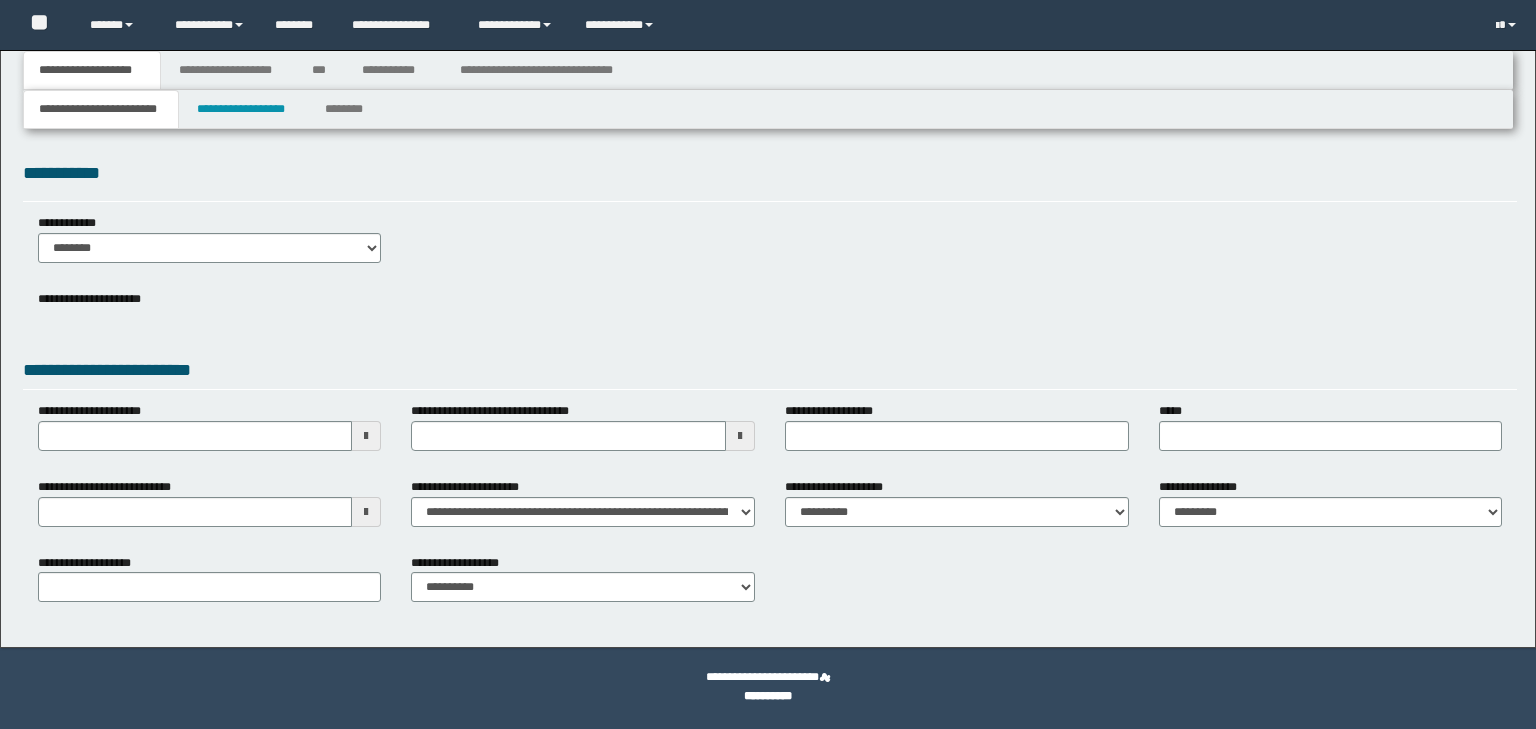 scroll, scrollTop: 0, scrollLeft: 0, axis: both 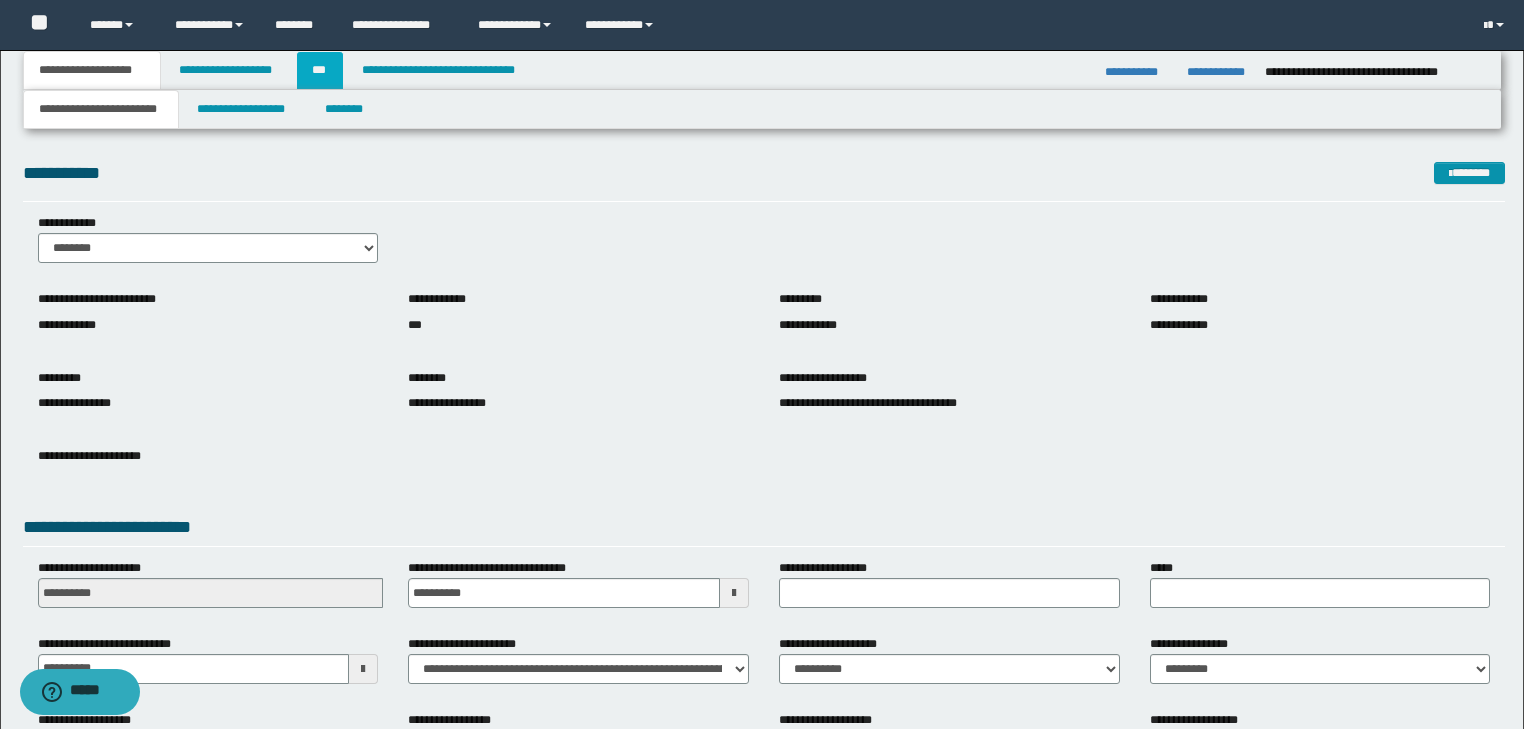 click on "***" at bounding box center [320, 70] 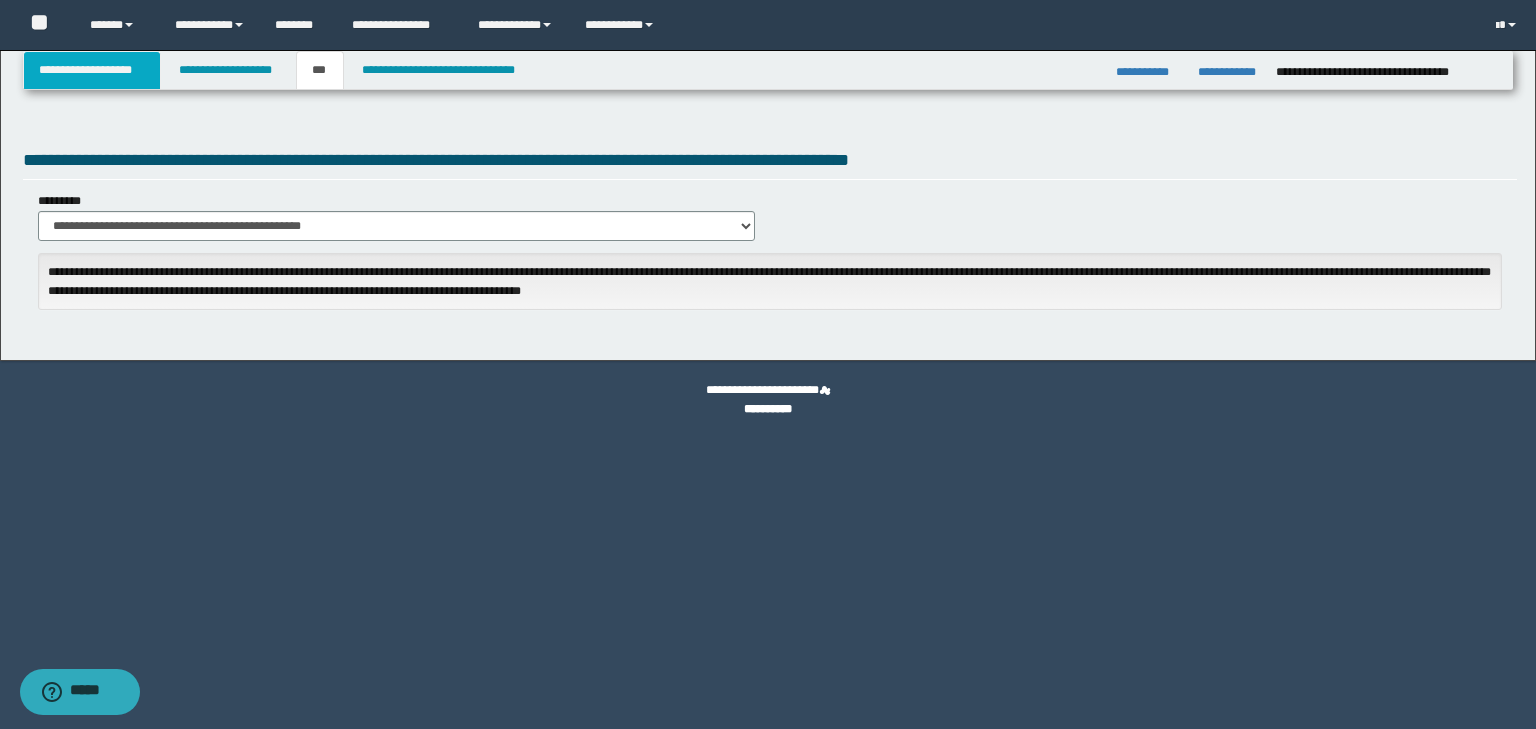 click on "**********" at bounding box center [92, 70] 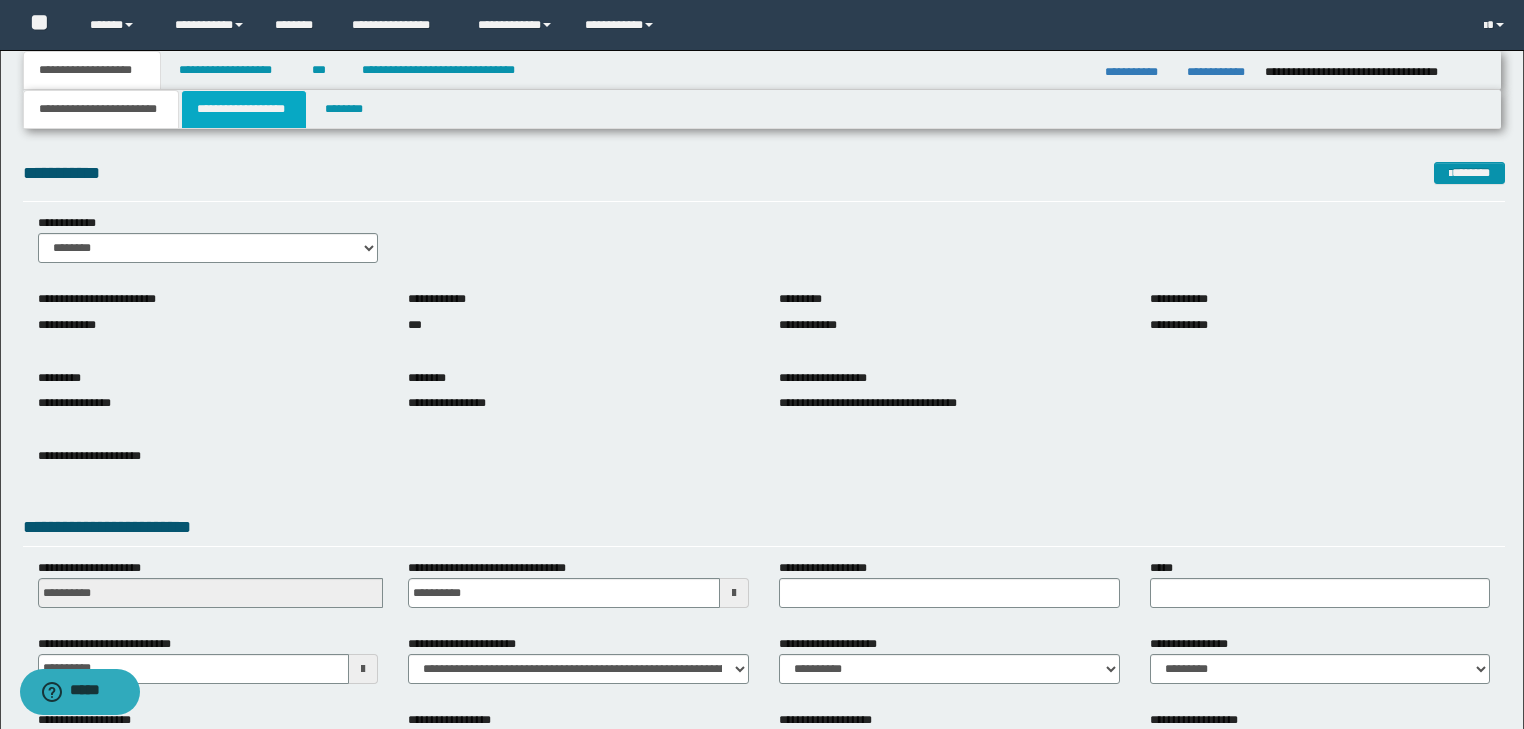 click on "**********" at bounding box center [244, 109] 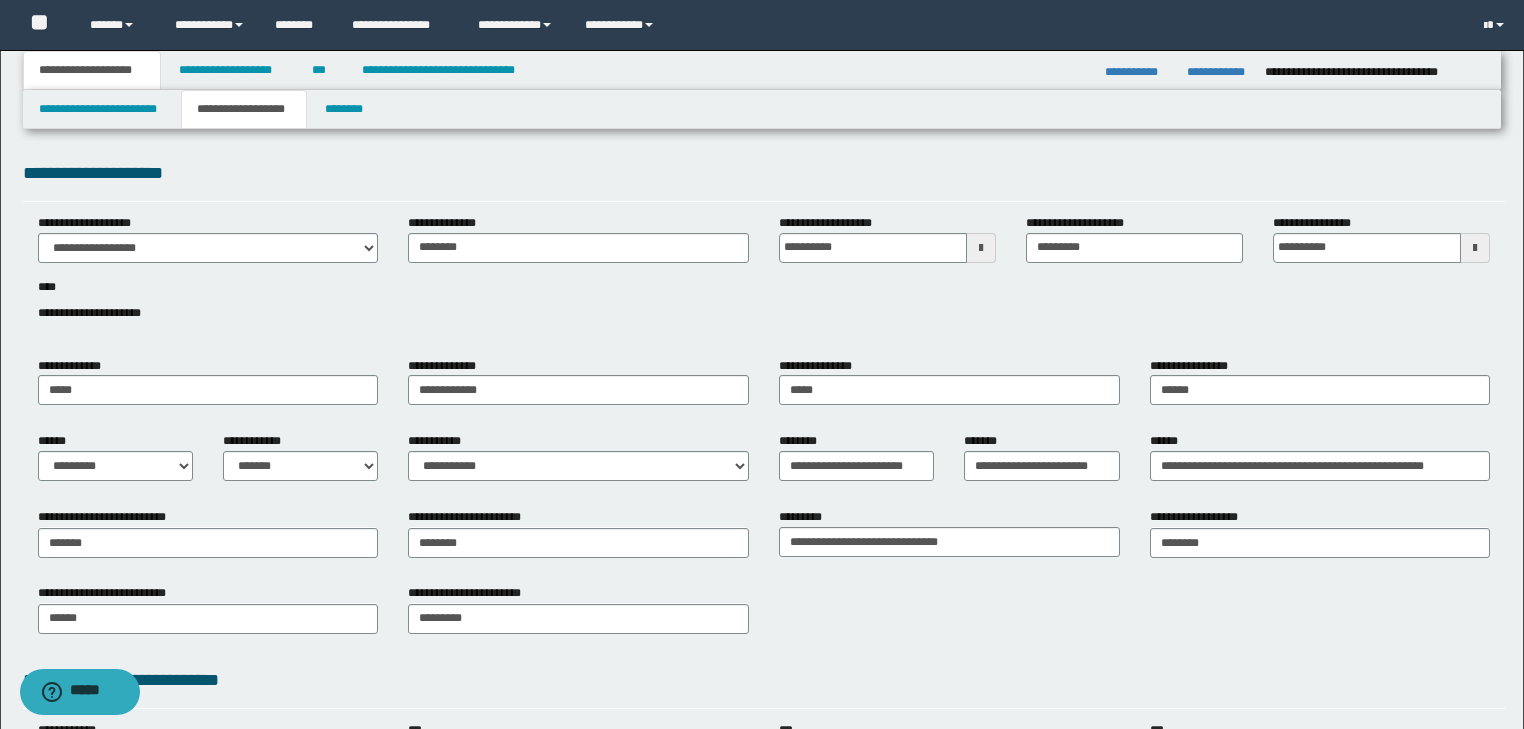click on "**********" at bounding box center [92, 70] 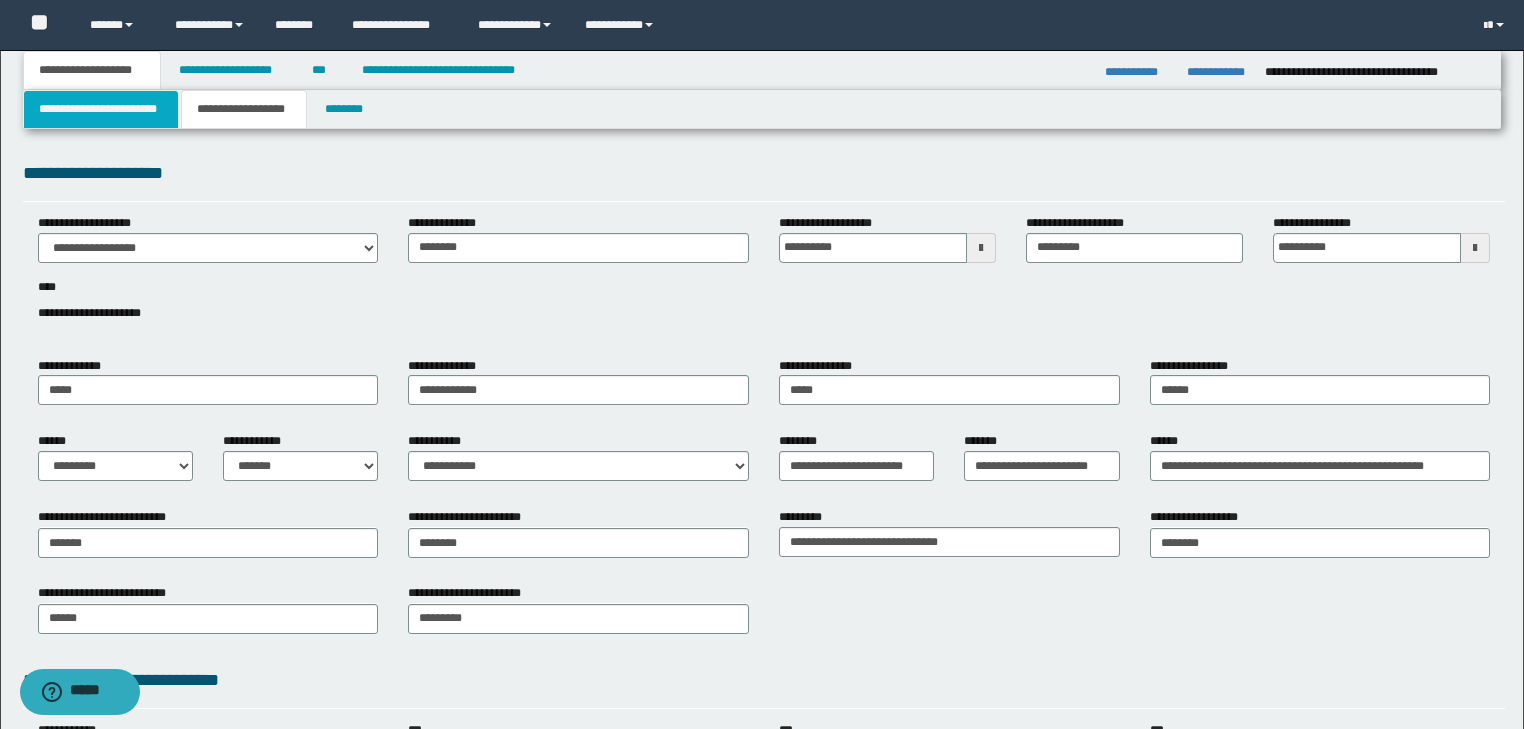 click on "**********" at bounding box center [101, 109] 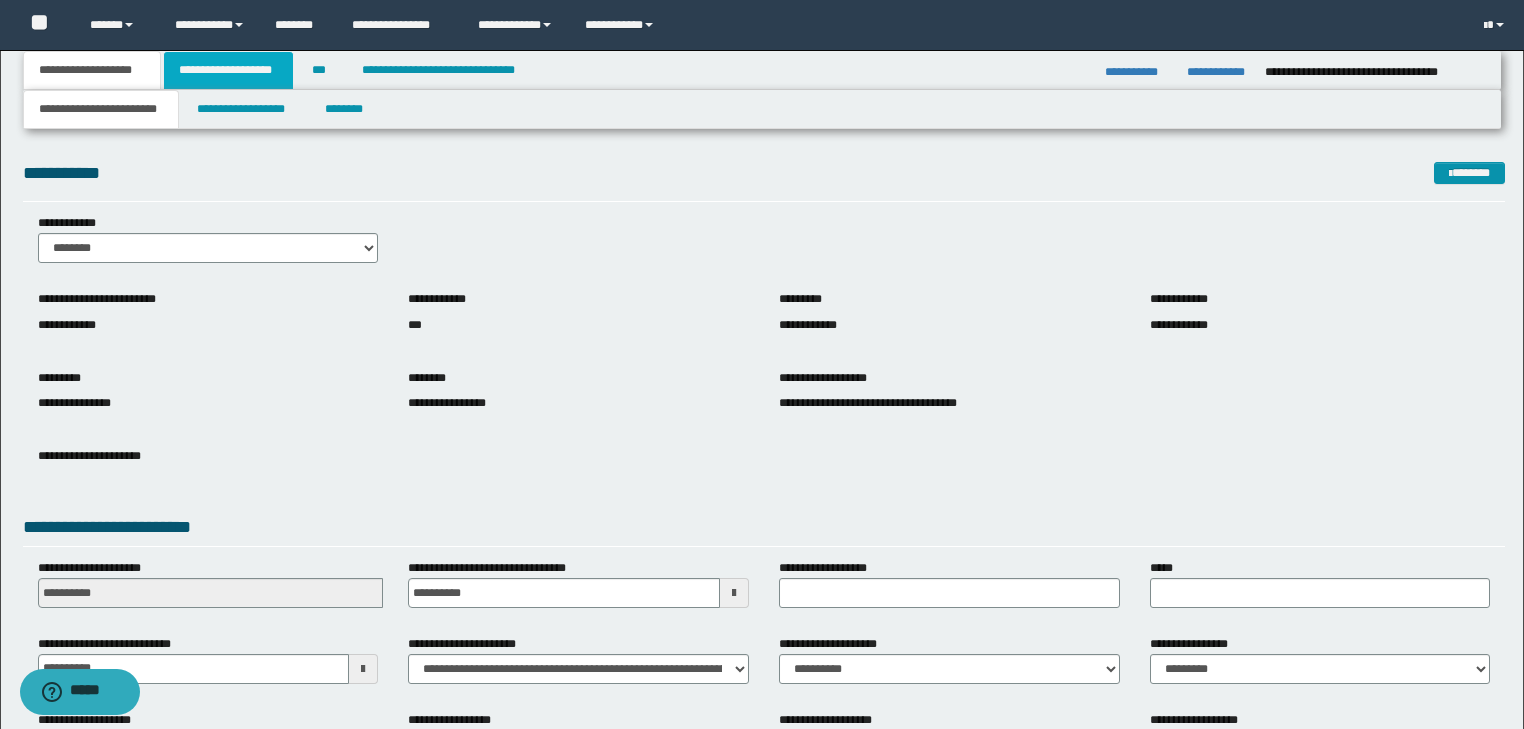 click on "**********" at bounding box center (228, 70) 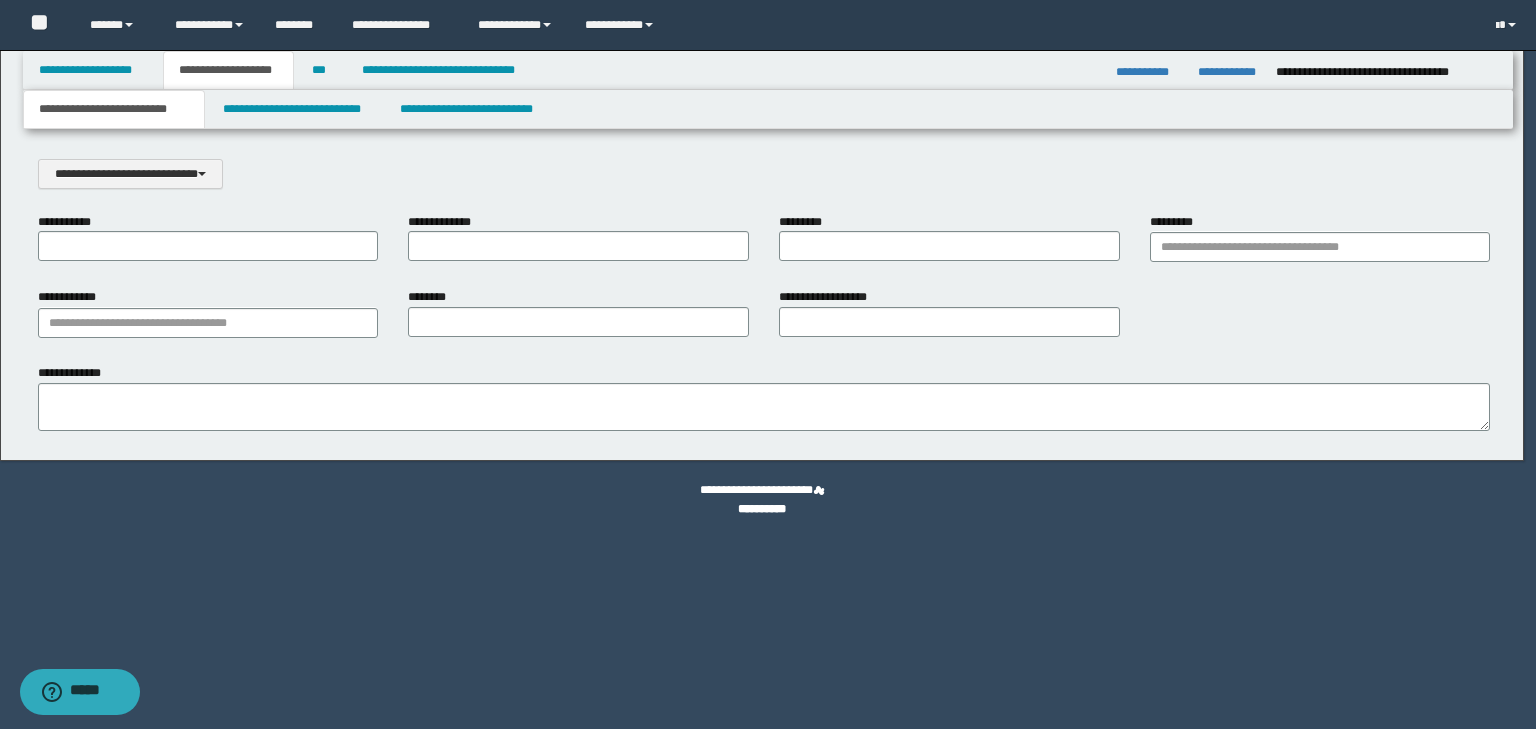 scroll, scrollTop: 0, scrollLeft: 0, axis: both 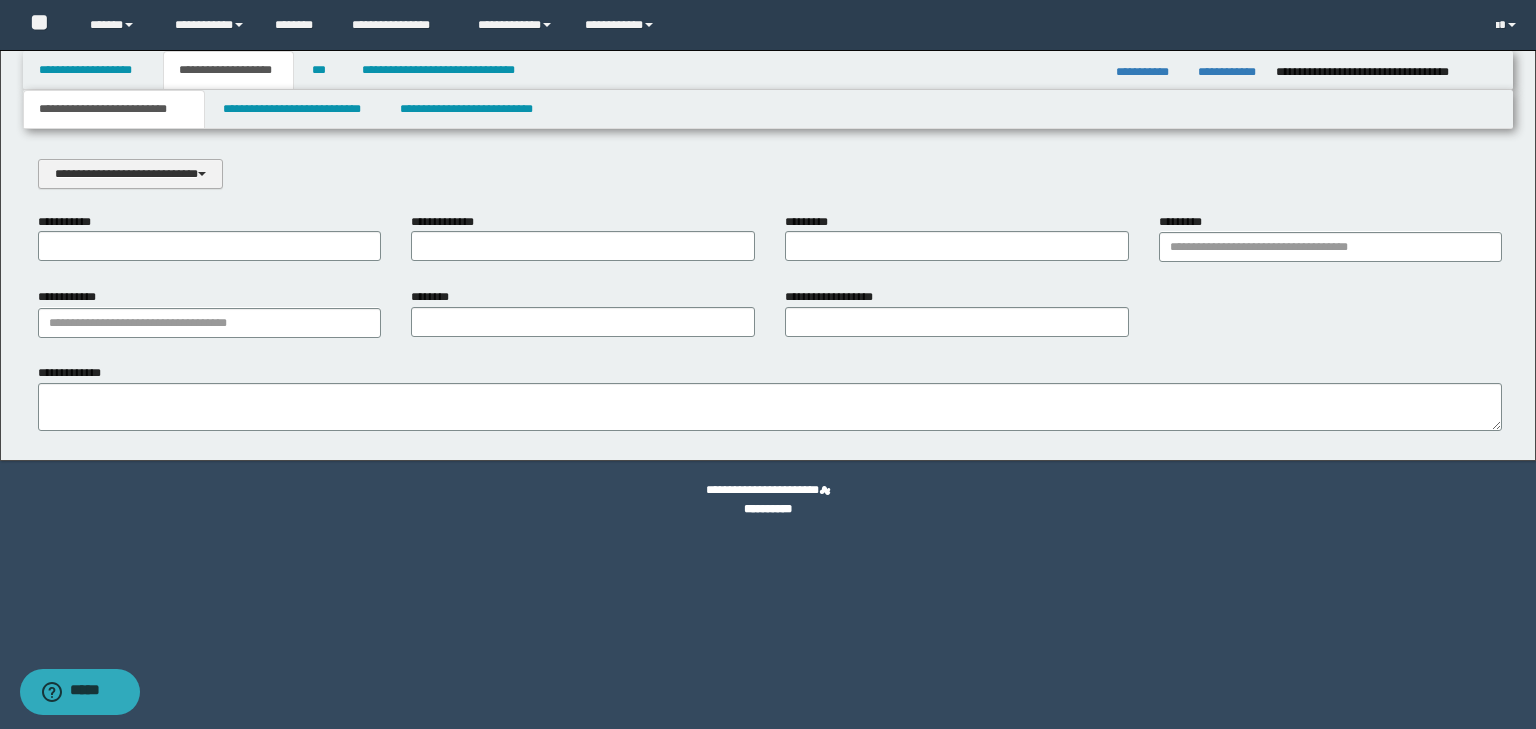 click on "**********" at bounding box center [130, 174] 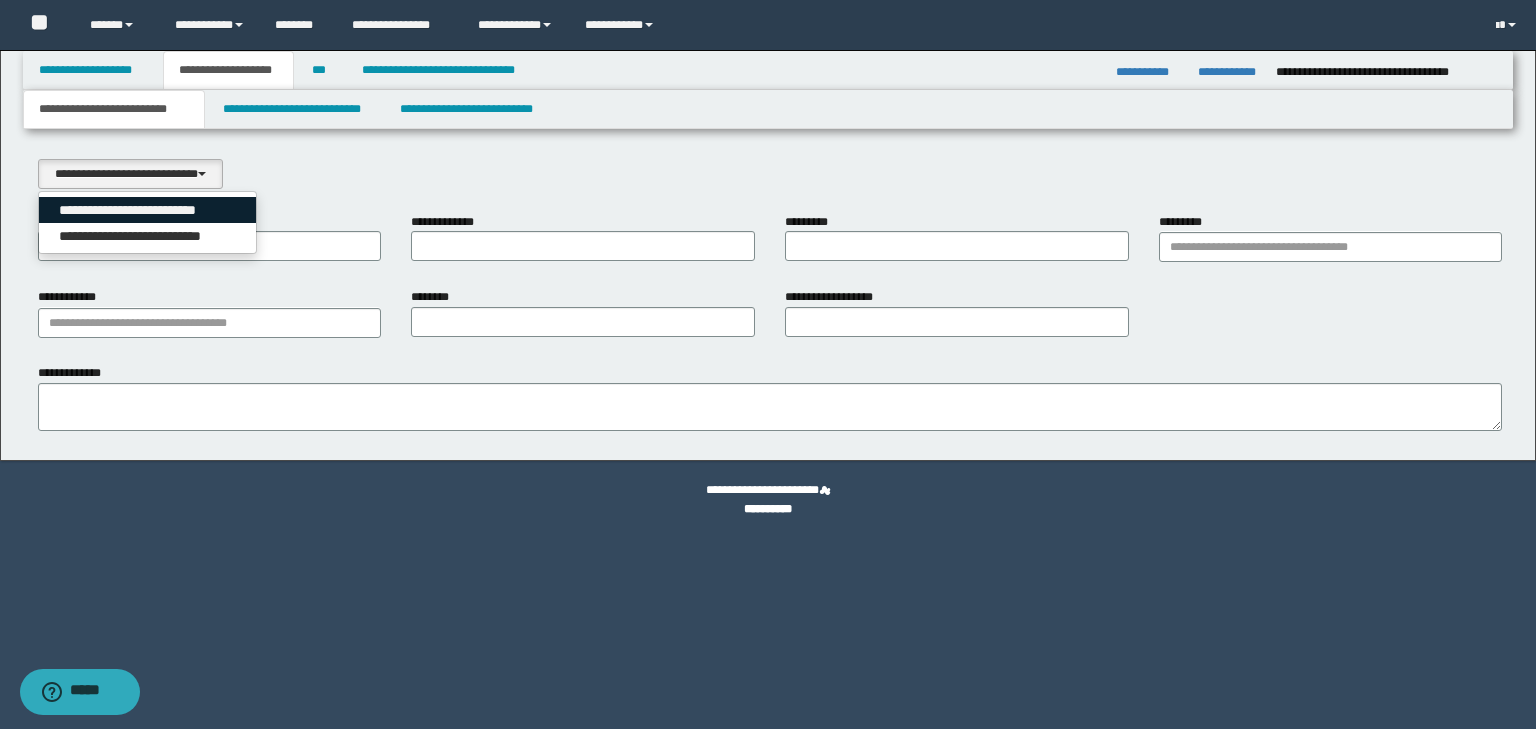 click on "**********" at bounding box center [148, 210] 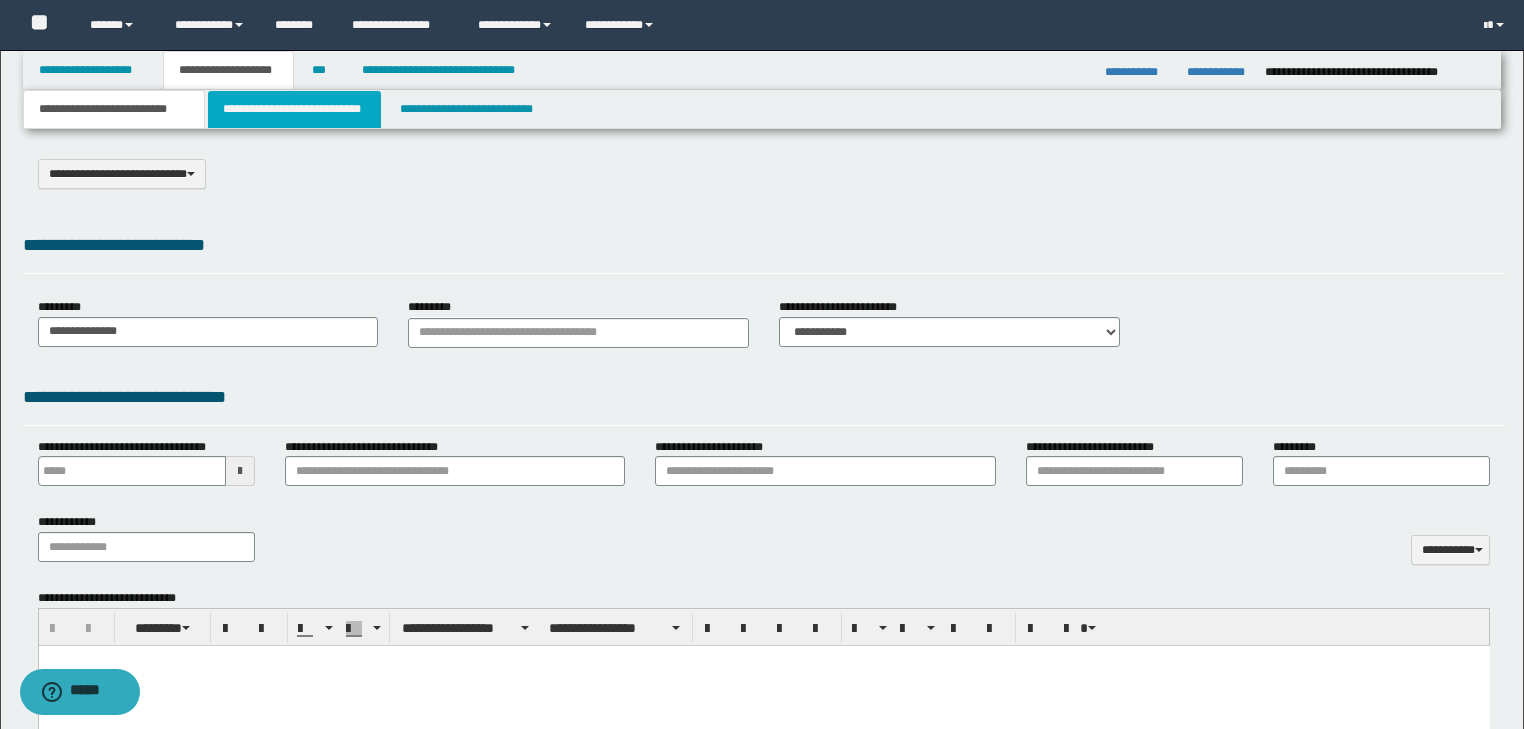 click on "**********" at bounding box center [294, 109] 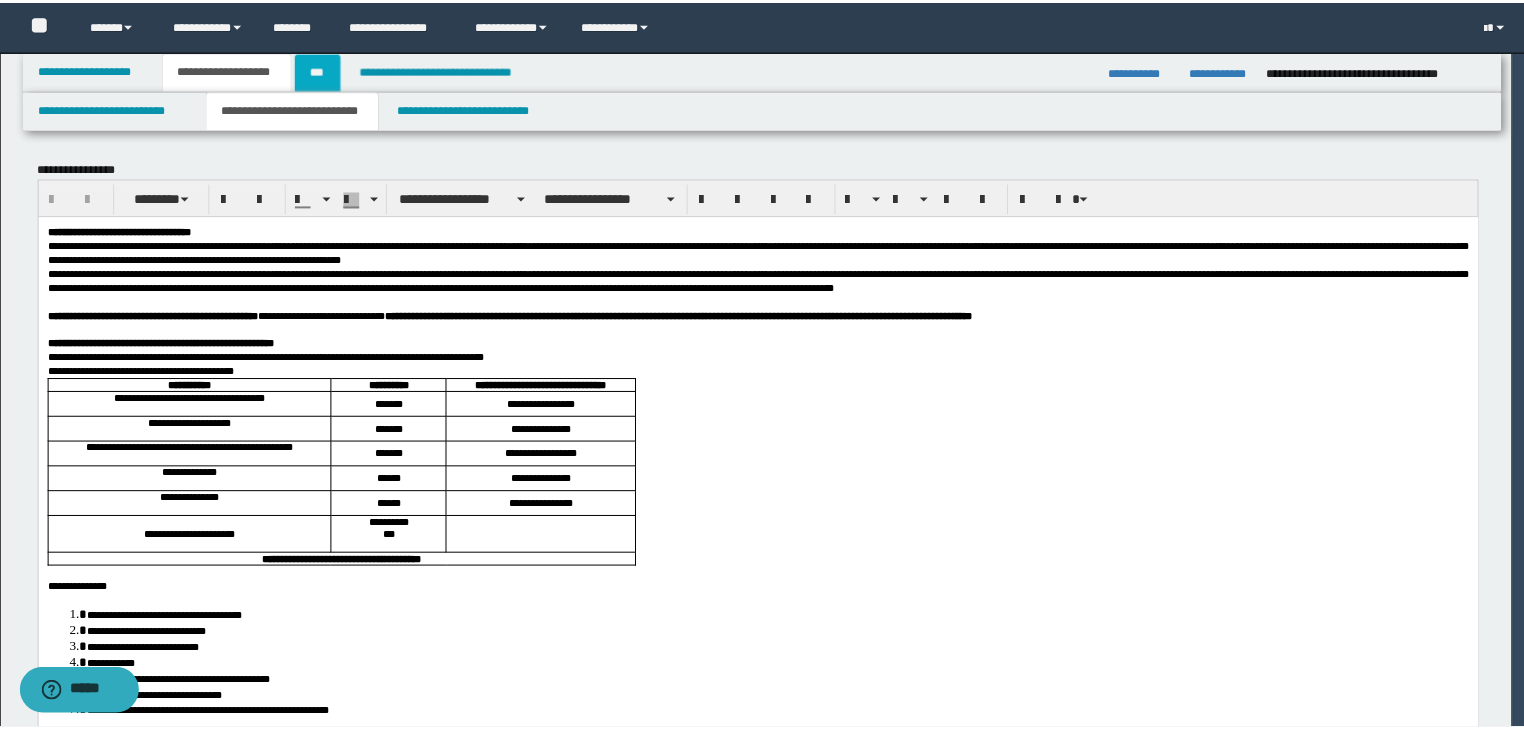 scroll, scrollTop: 0, scrollLeft: 0, axis: both 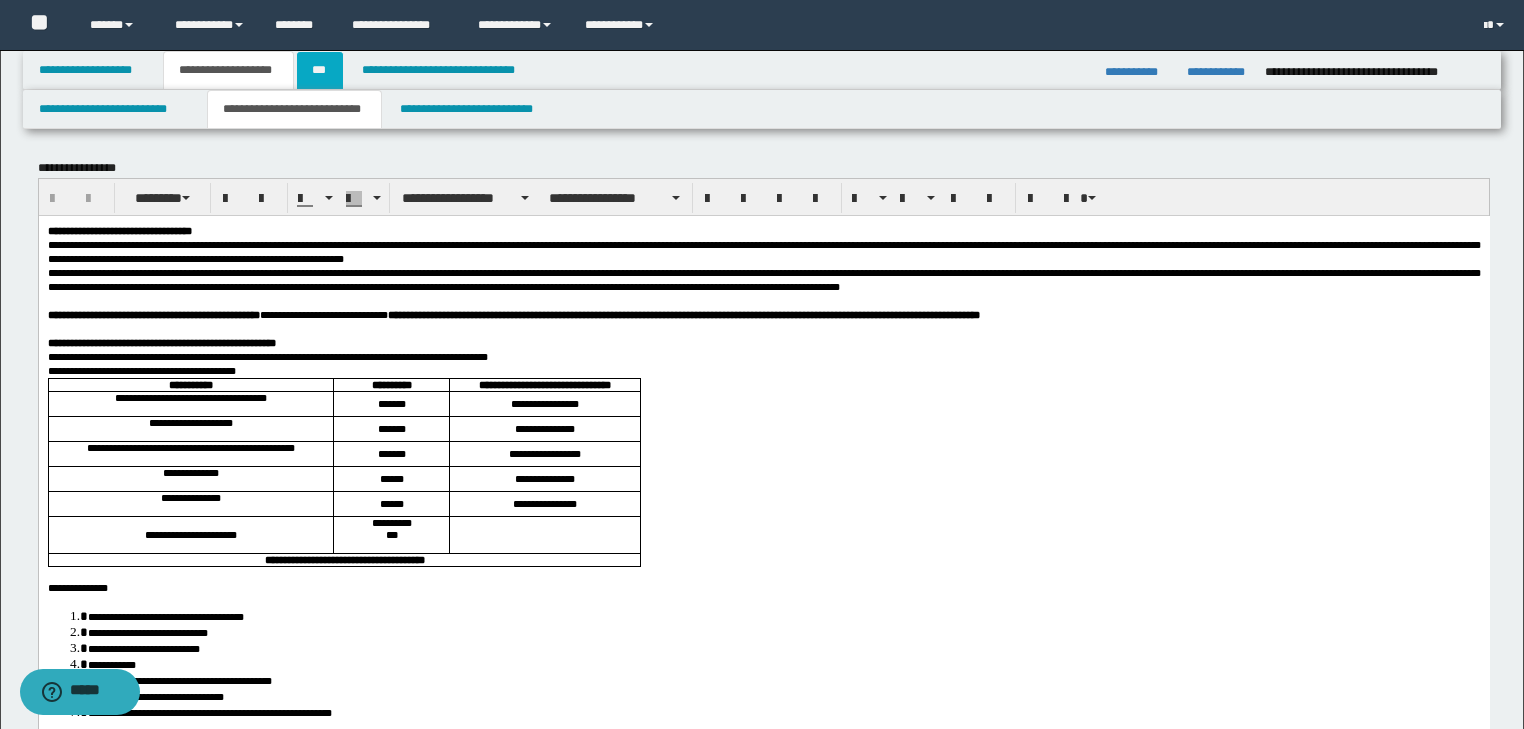 click on "***" at bounding box center [320, 70] 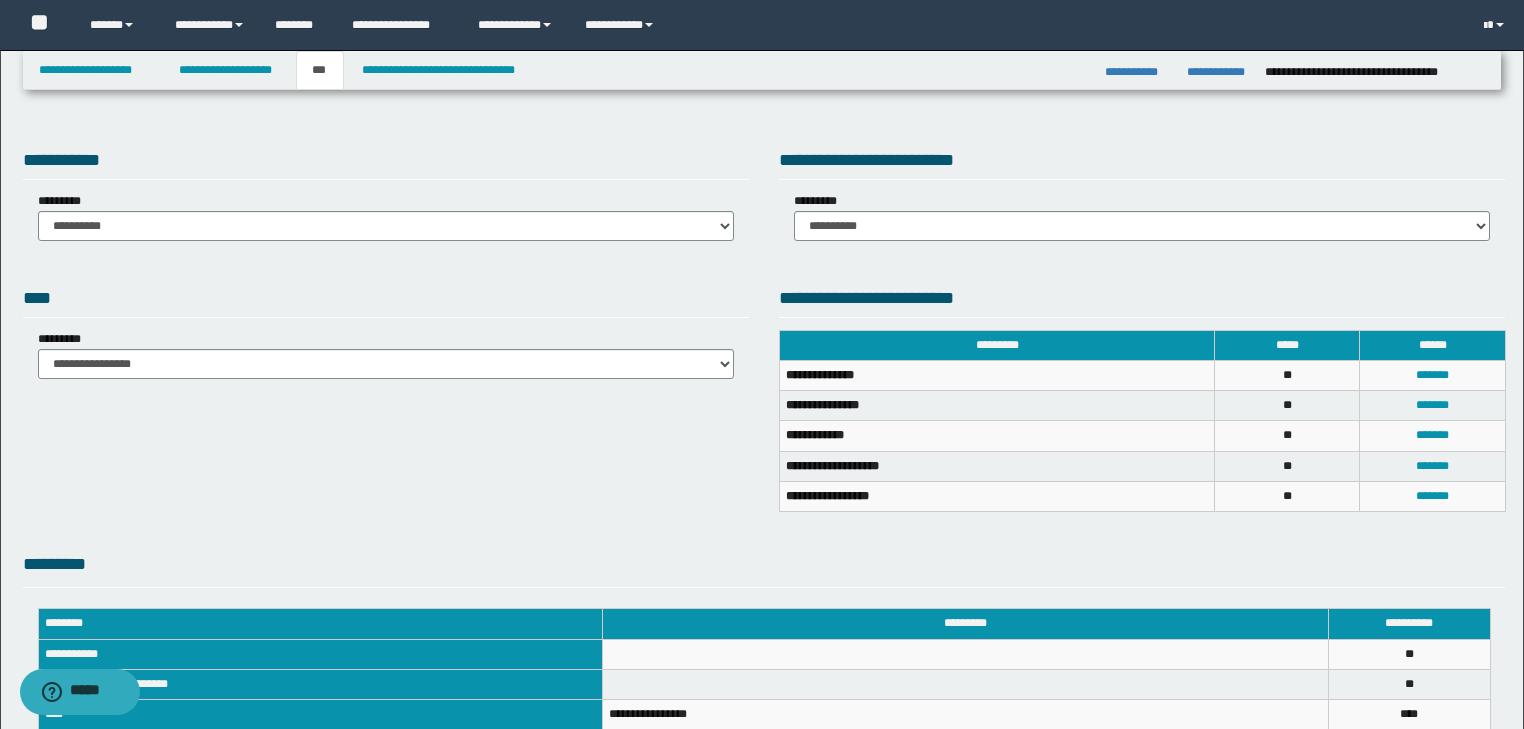 click on "**********" at bounding box center [386, 197] 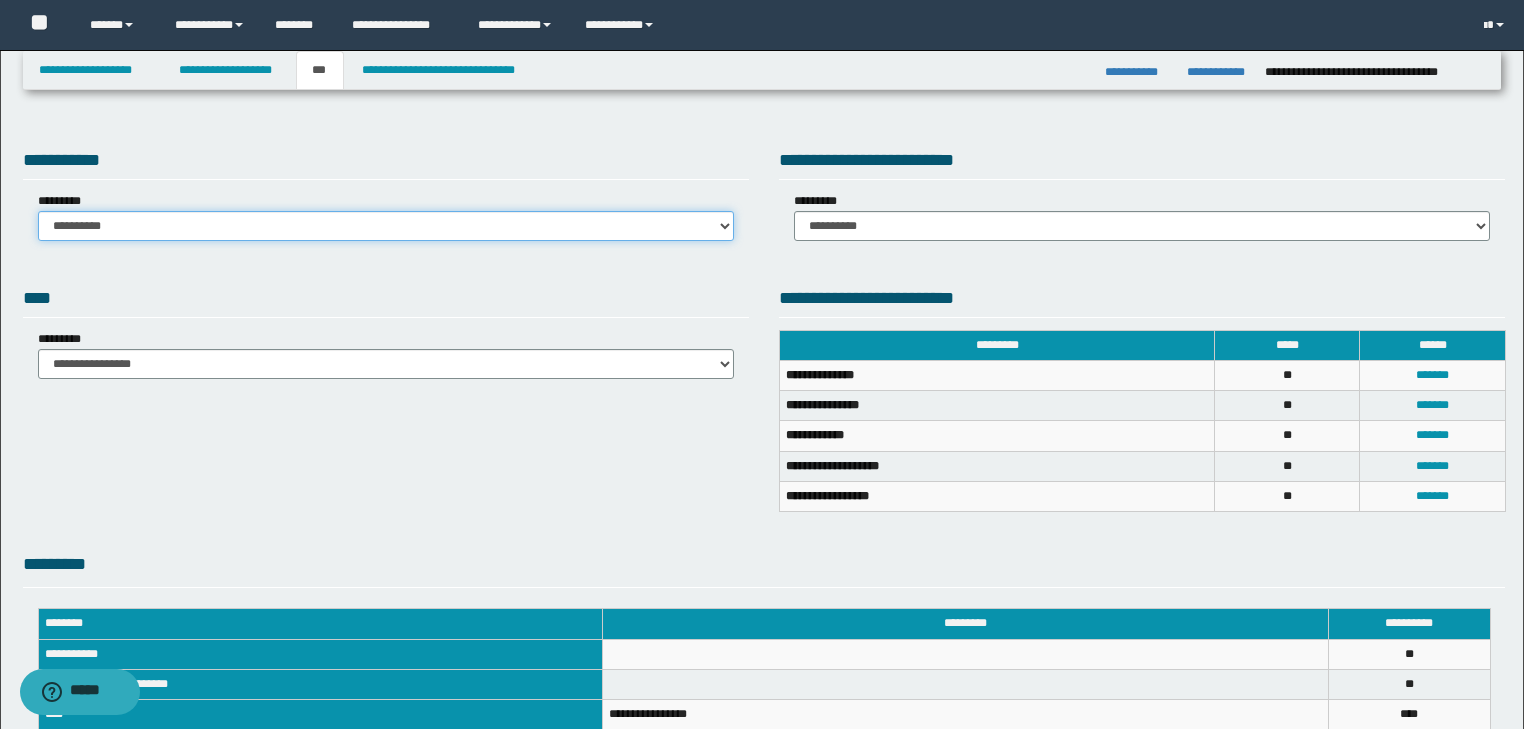drag, startPoint x: 440, startPoint y: 227, endPoint x: 416, endPoint y: 234, distance: 25 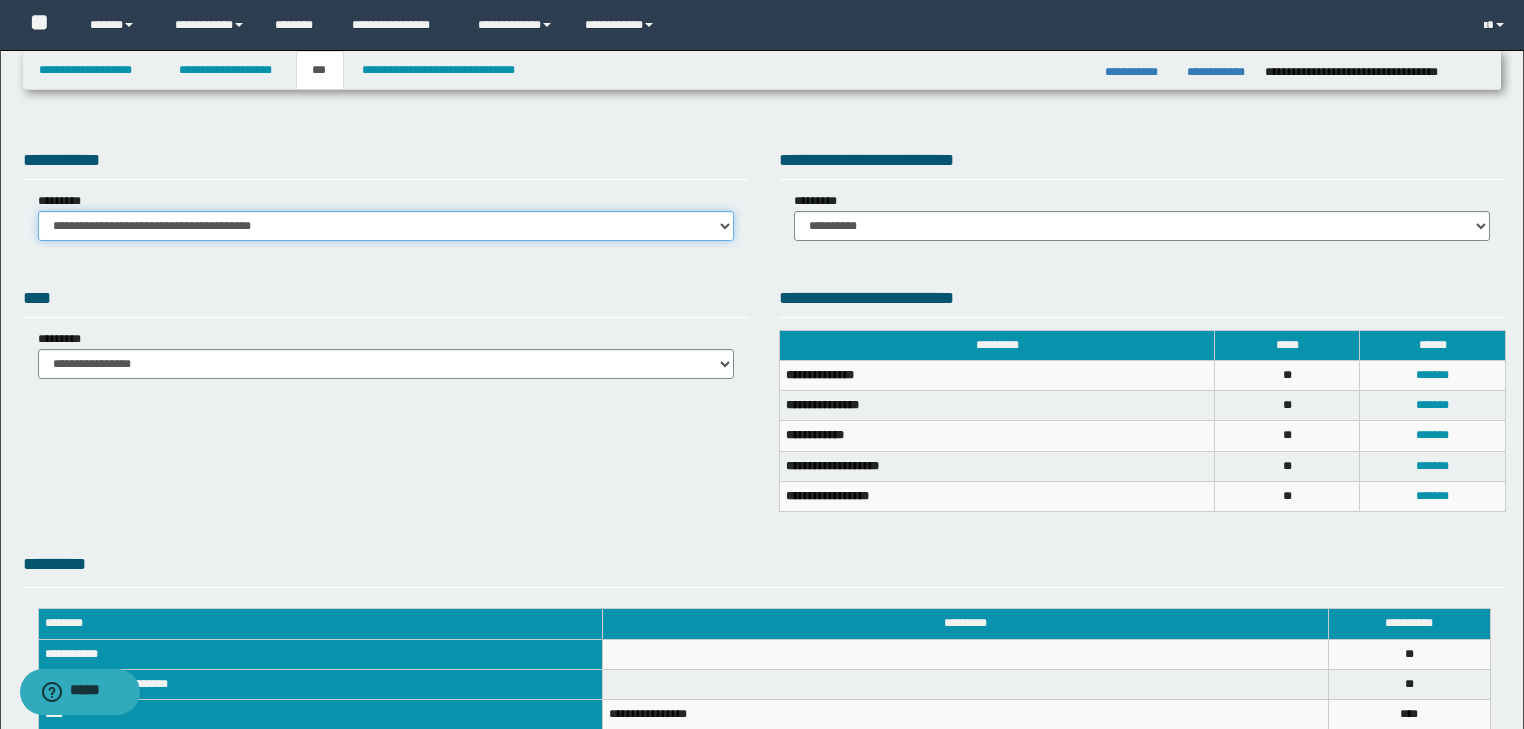 click on "**********" at bounding box center [386, 226] 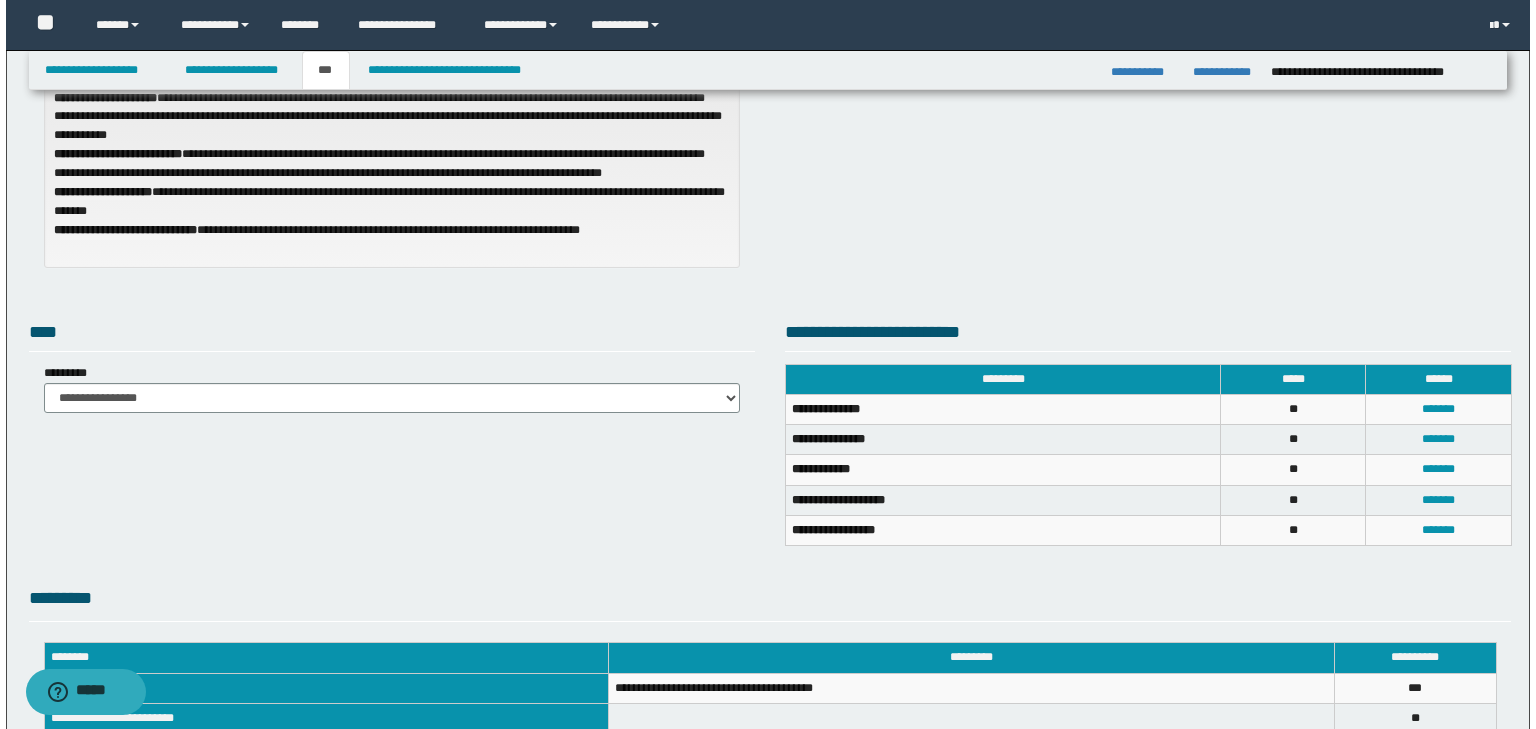 scroll, scrollTop: 240, scrollLeft: 0, axis: vertical 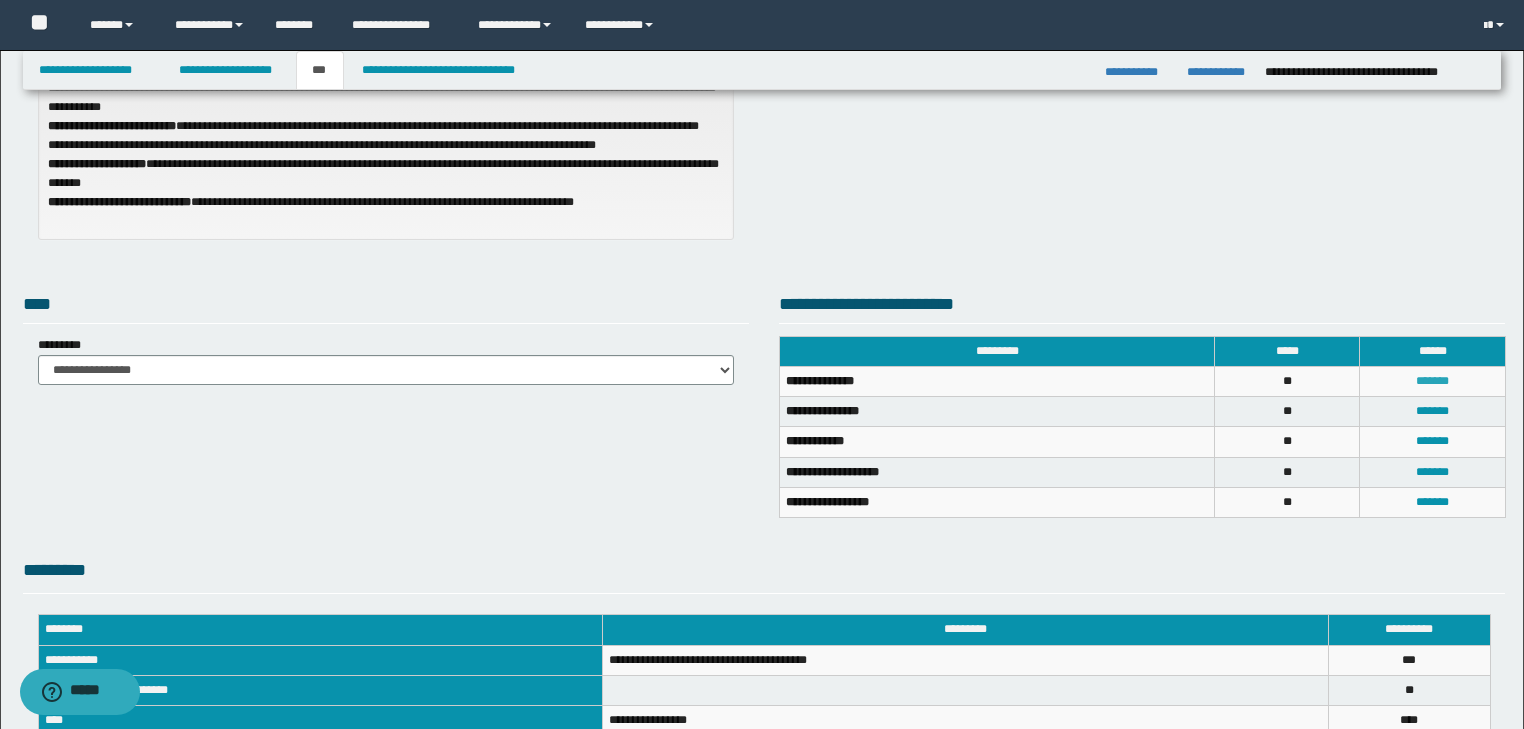 click on "*******" at bounding box center [1432, 381] 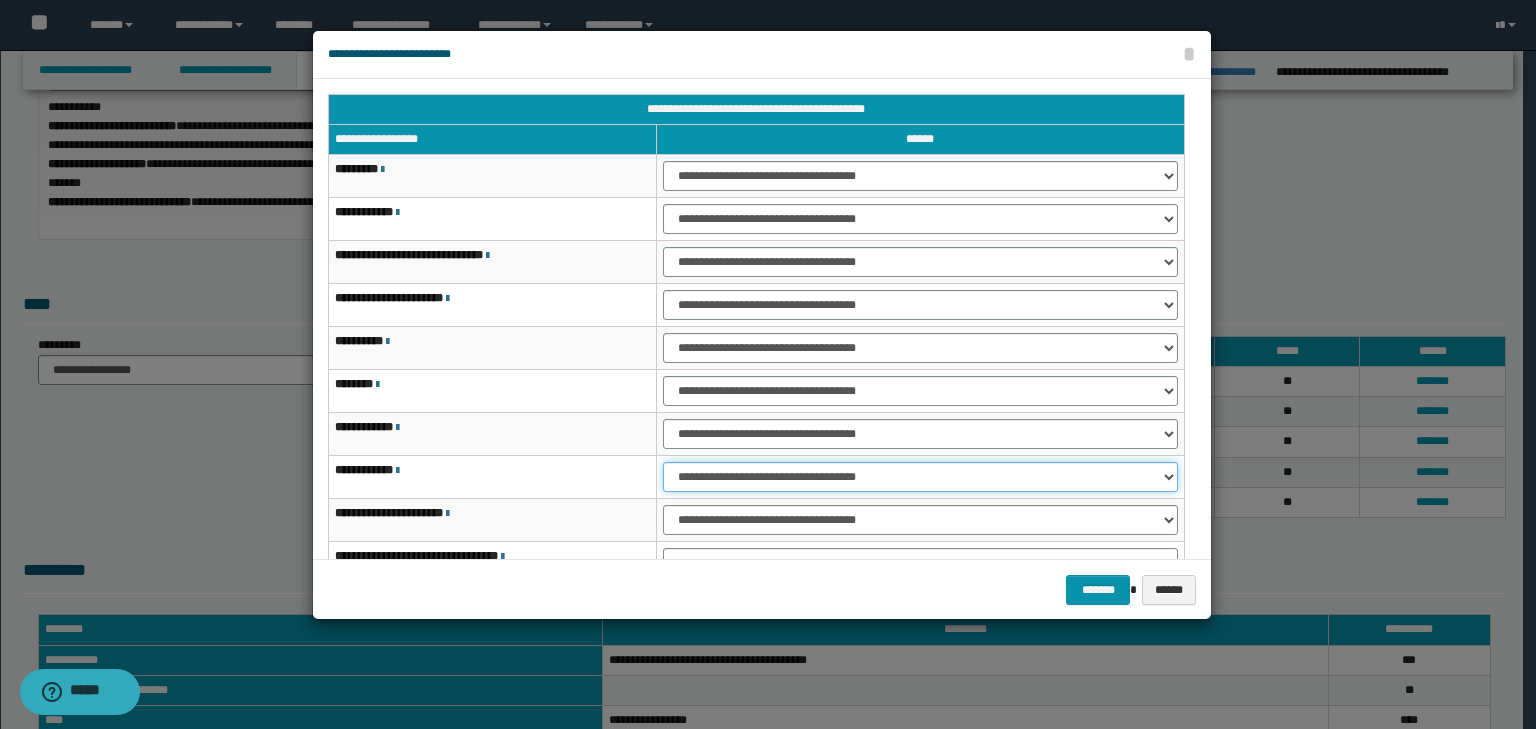click on "**********" at bounding box center [920, 176] 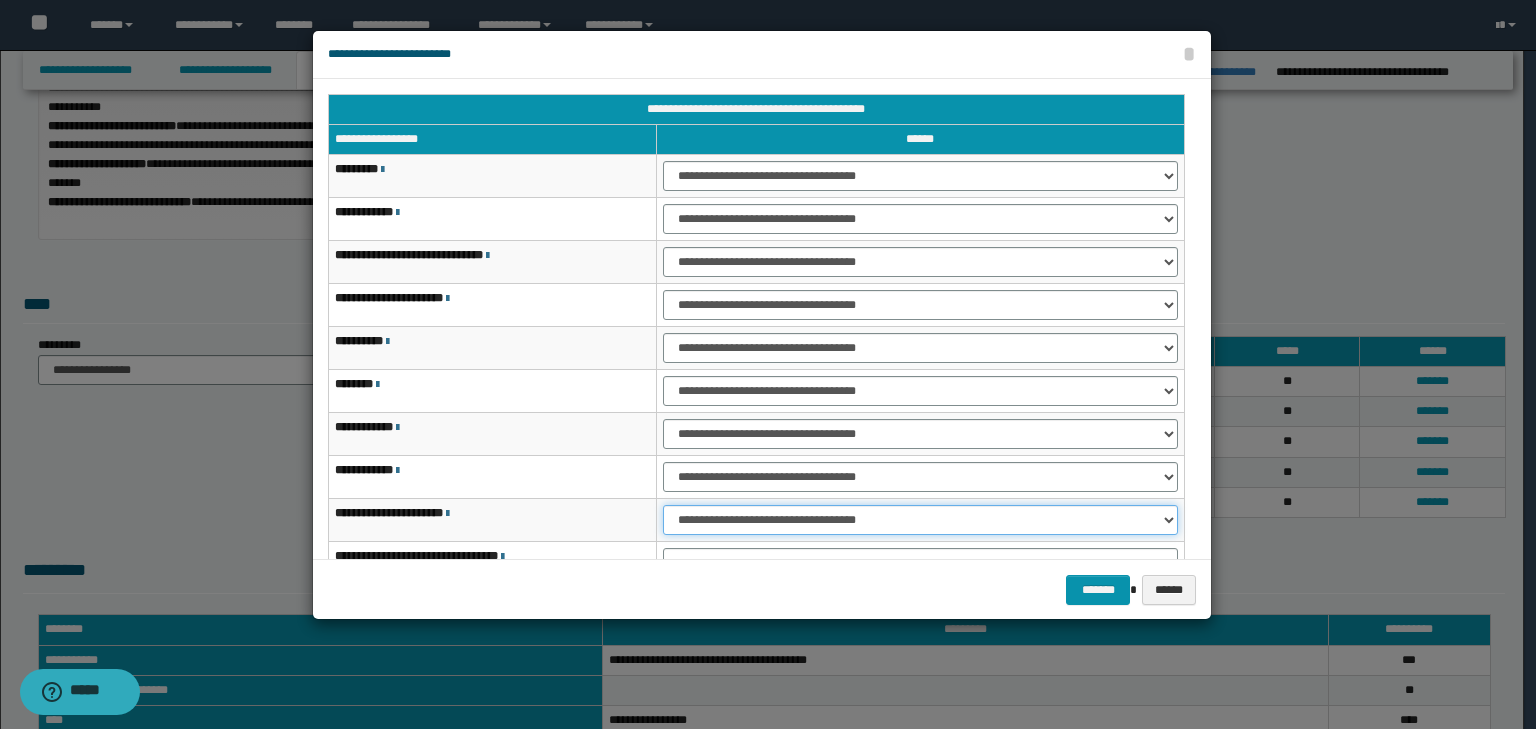 drag, startPoint x: 699, startPoint y: 512, endPoint x: 699, endPoint y: 530, distance: 18 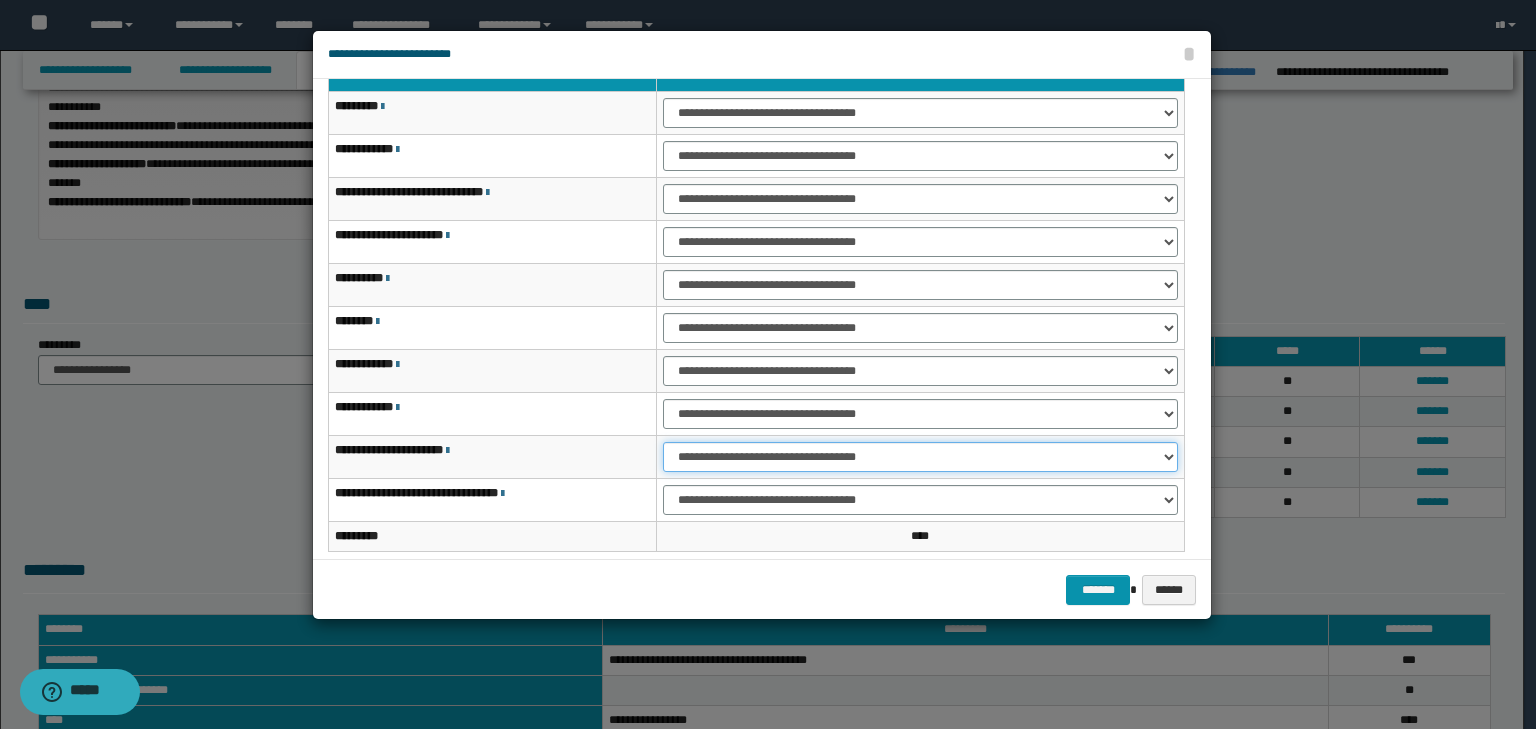 scroll, scrollTop: 118, scrollLeft: 0, axis: vertical 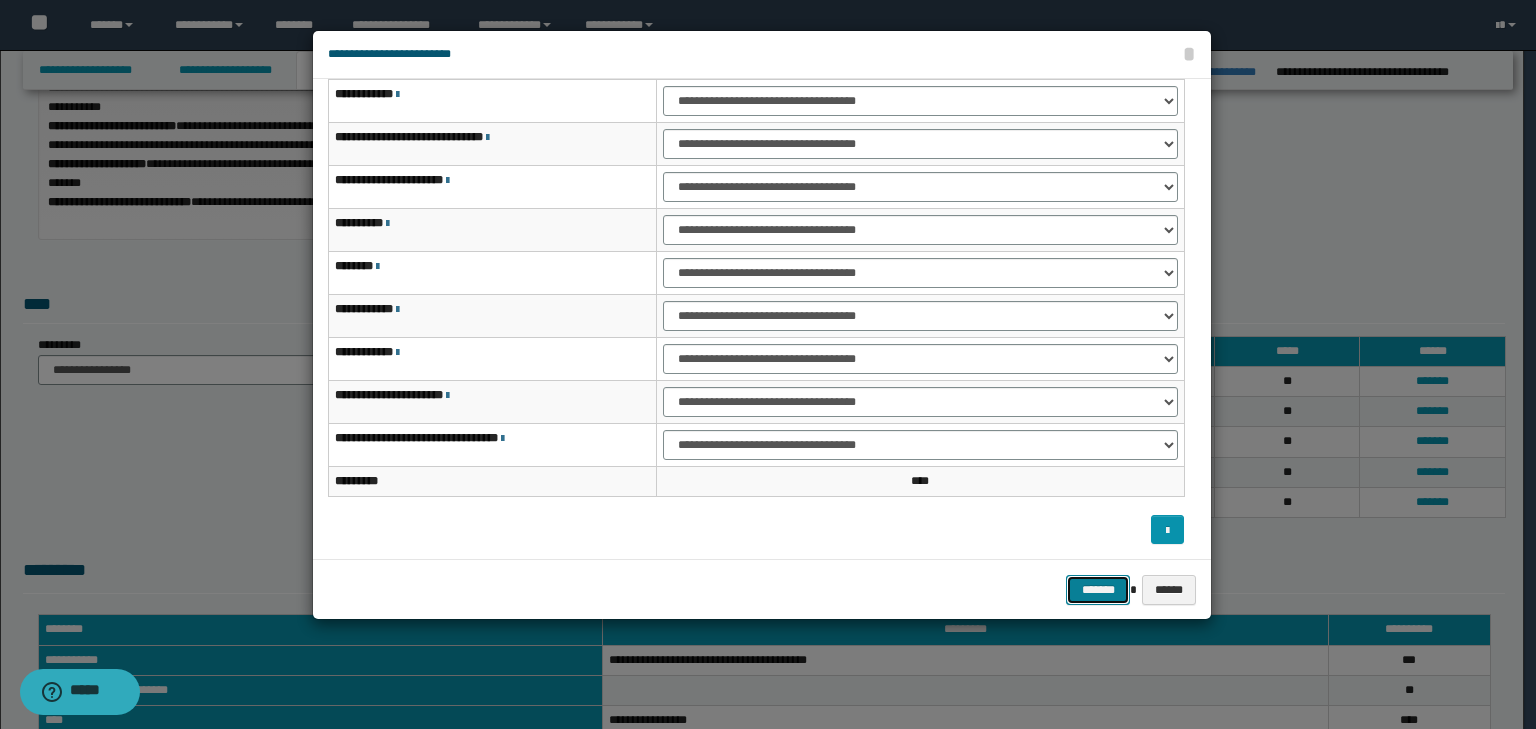 click on "*******" at bounding box center [1098, 590] 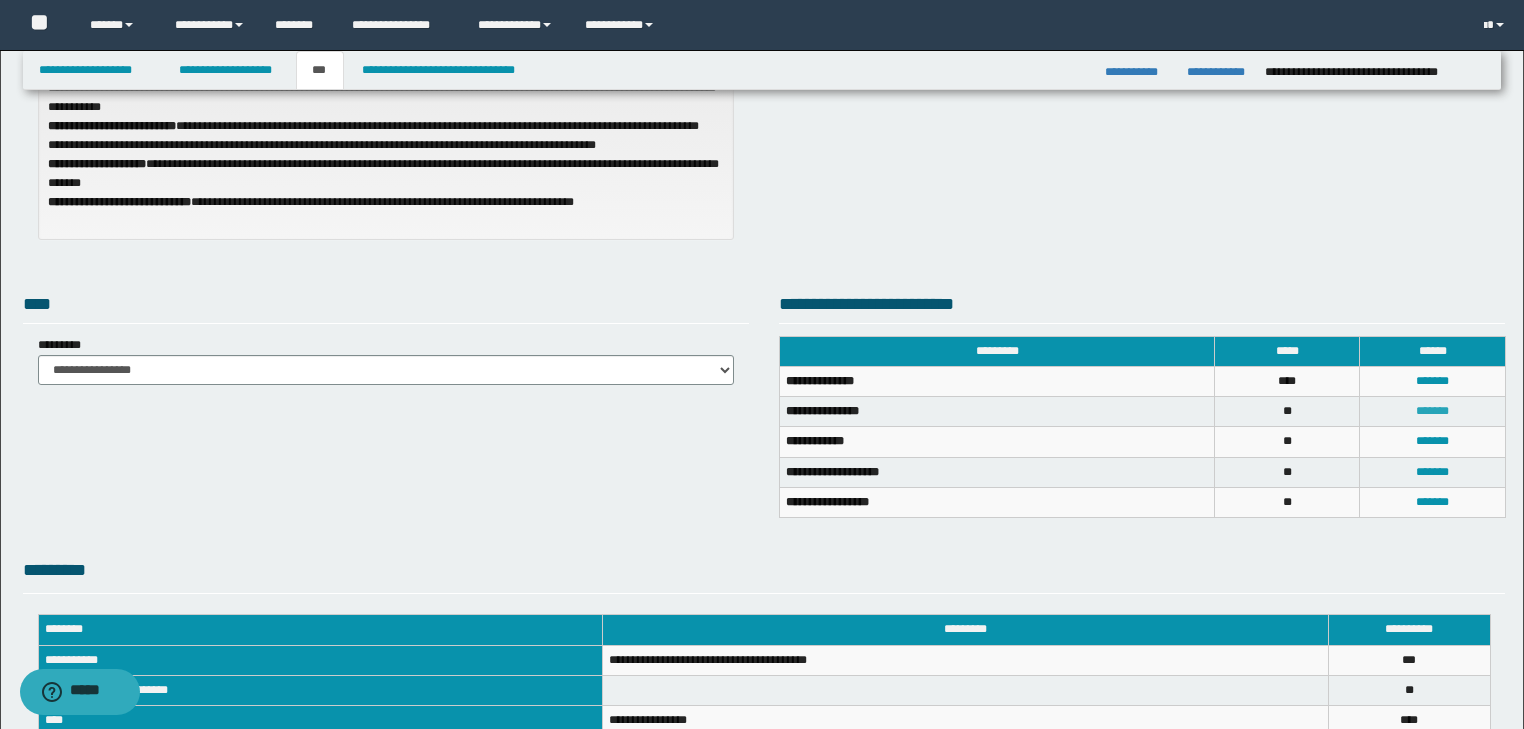 click on "*******" at bounding box center [1432, 381] 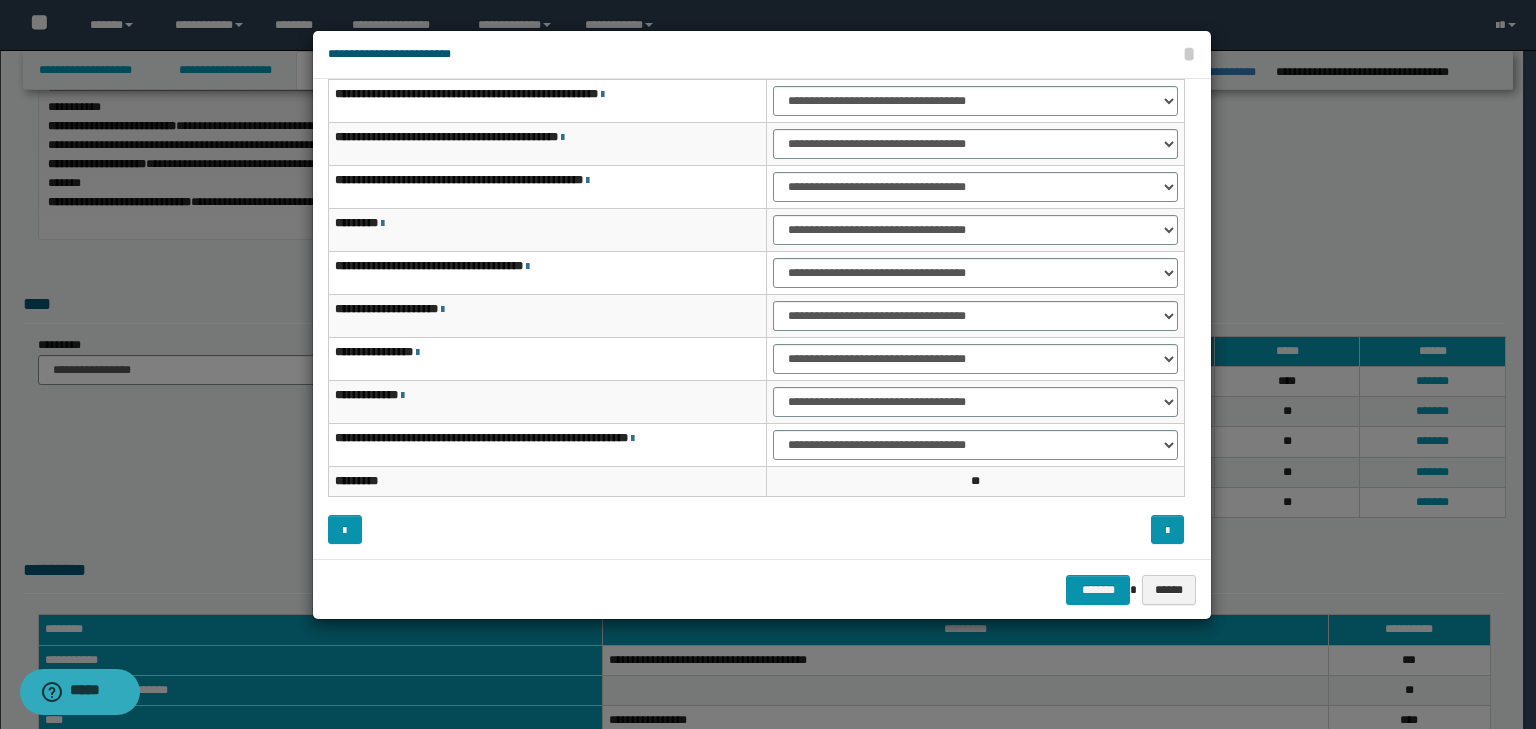 scroll, scrollTop: 0, scrollLeft: 0, axis: both 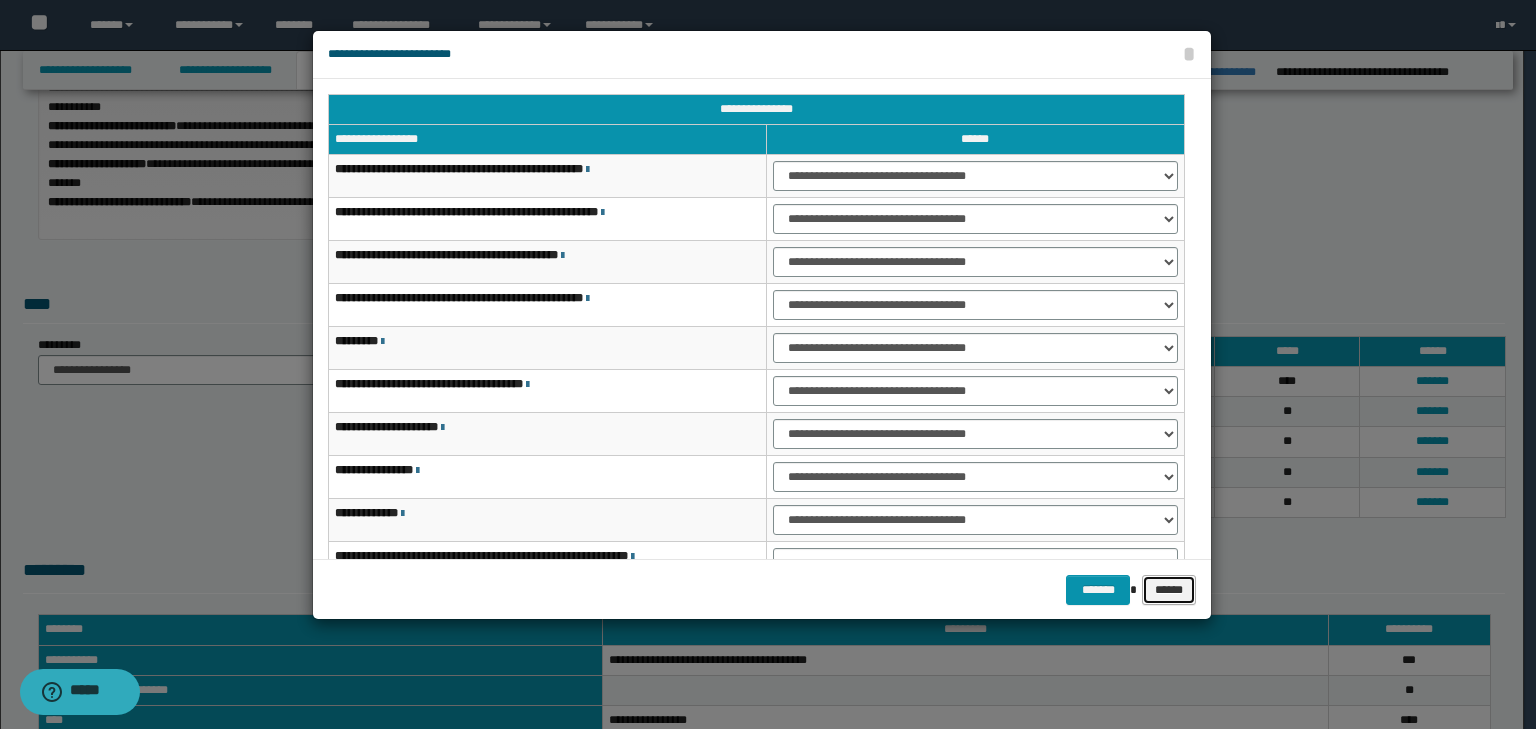click on "******" at bounding box center [1169, 590] 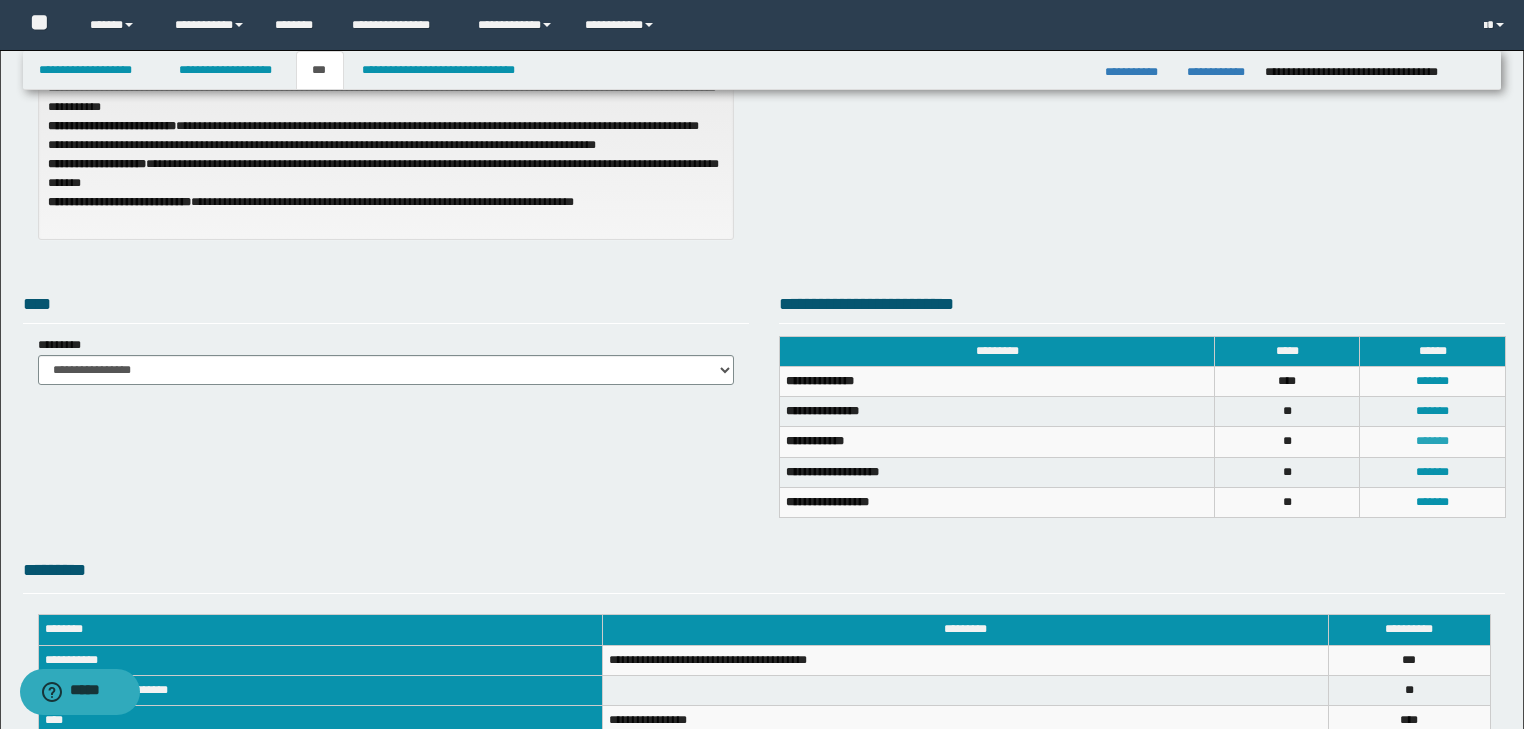 click on "*******" at bounding box center [1432, 381] 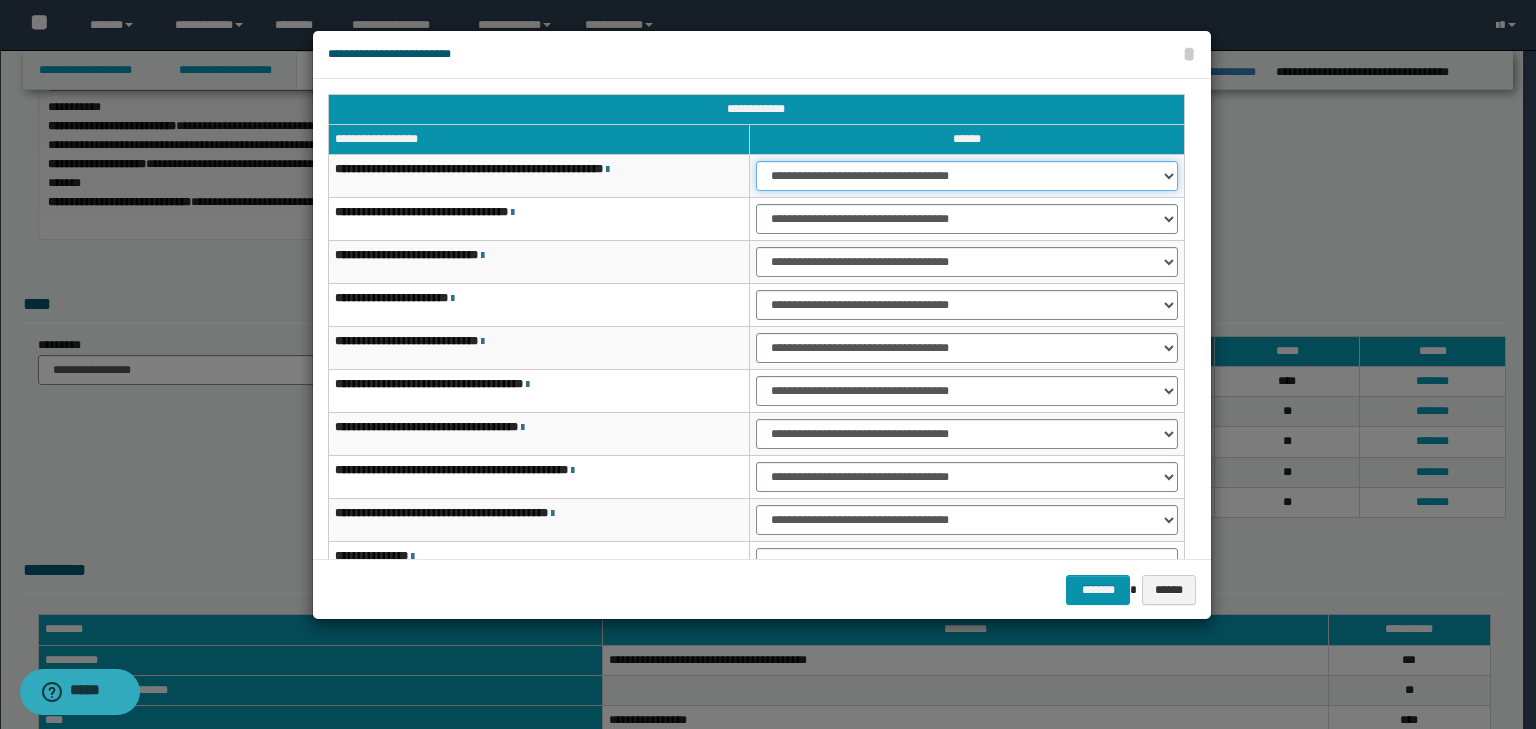 click on "**********" at bounding box center [967, 176] 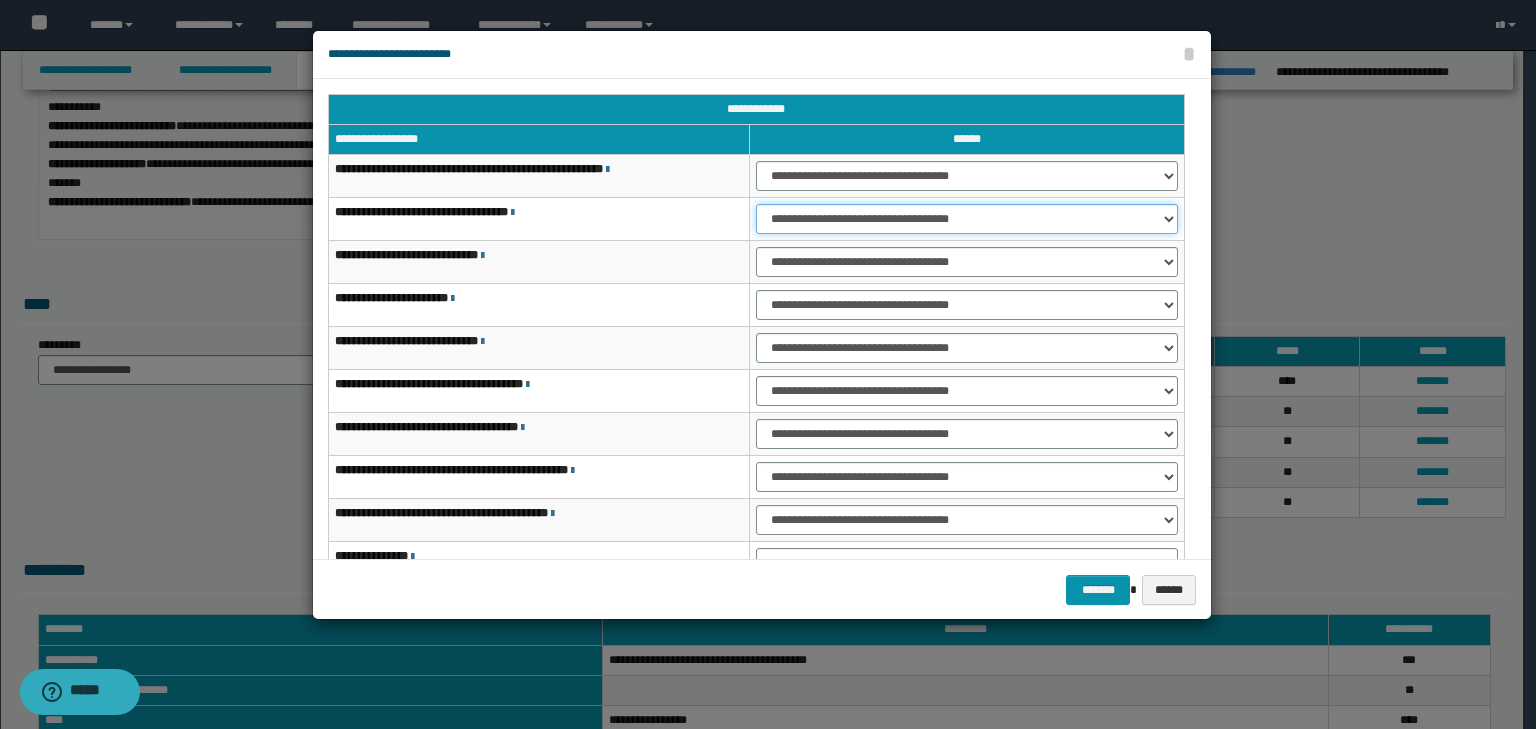 drag, startPoint x: 815, startPoint y: 213, endPoint x: 812, endPoint y: 232, distance: 19.235384 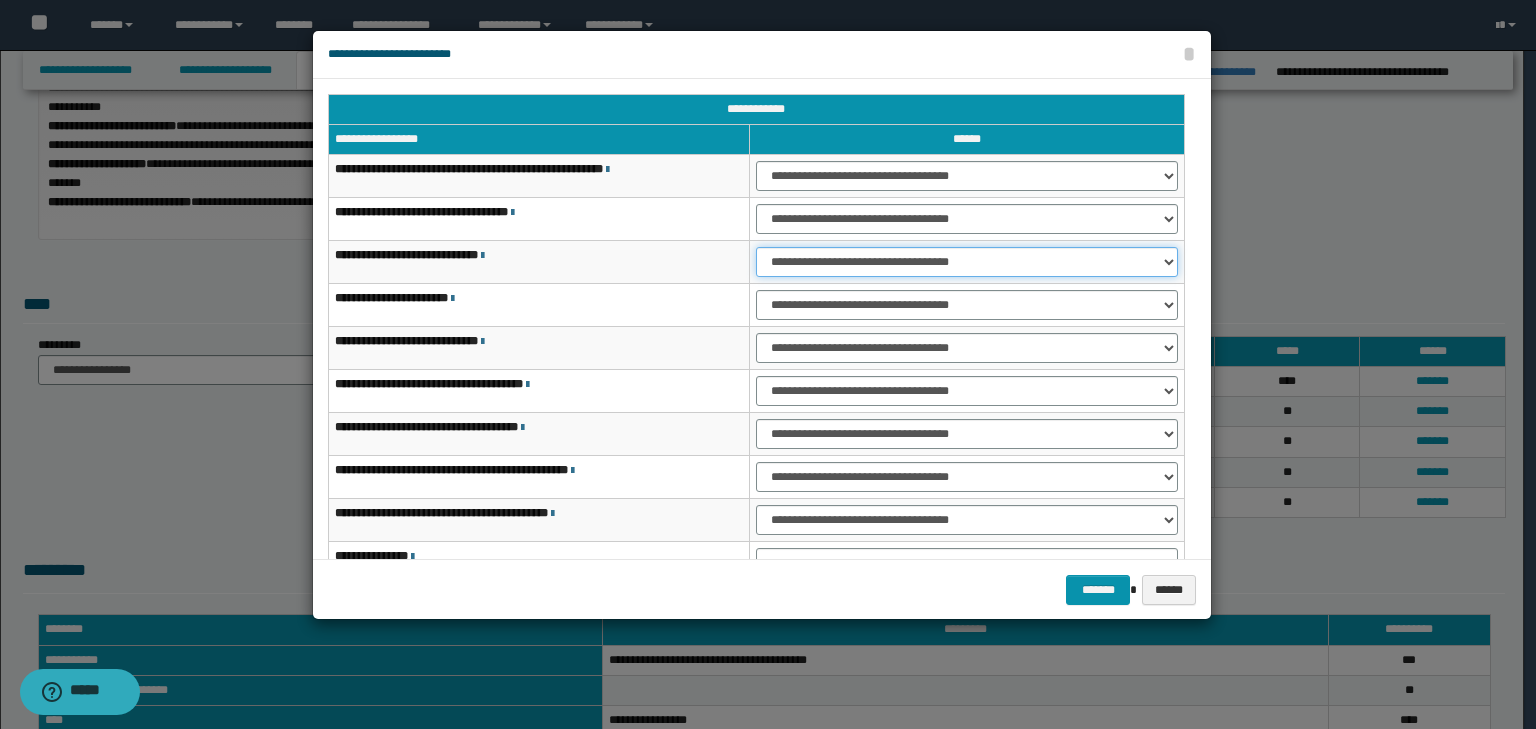 click on "**********" at bounding box center (967, 176) 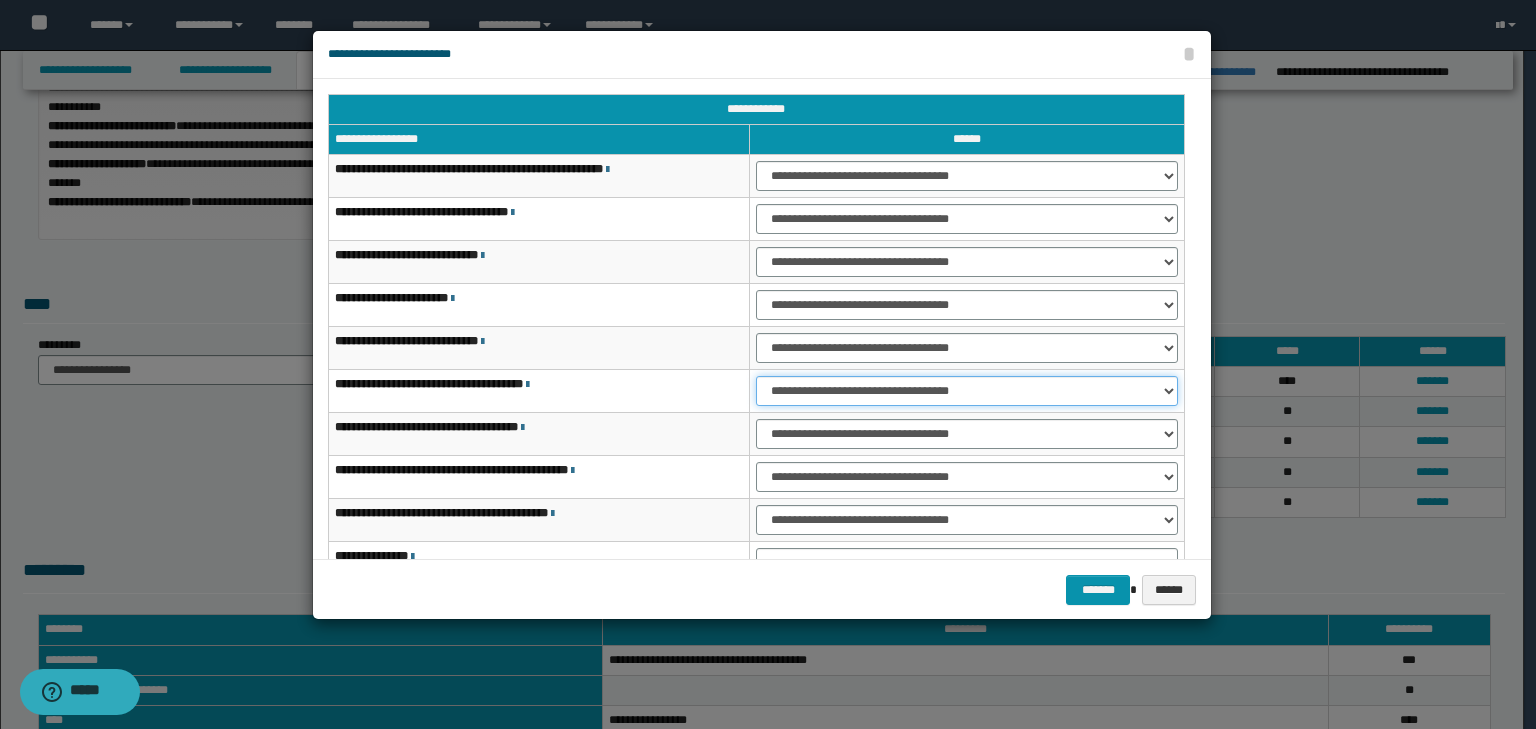 drag, startPoint x: 808, startPoint y: 392, endPoint x: 809, endPoint y: 402, distance: 10.049875 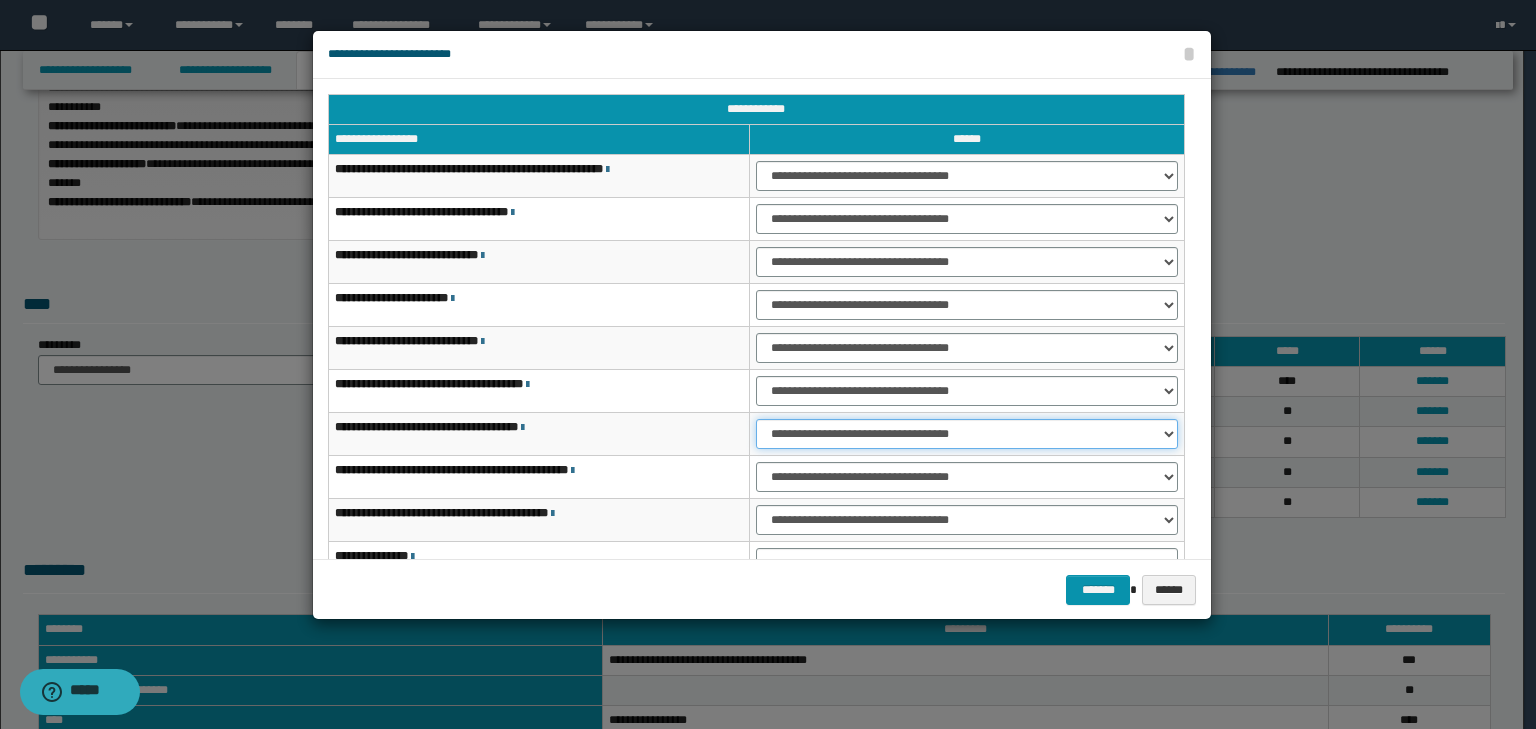 click on "**********" at bounding box center (967, 176) 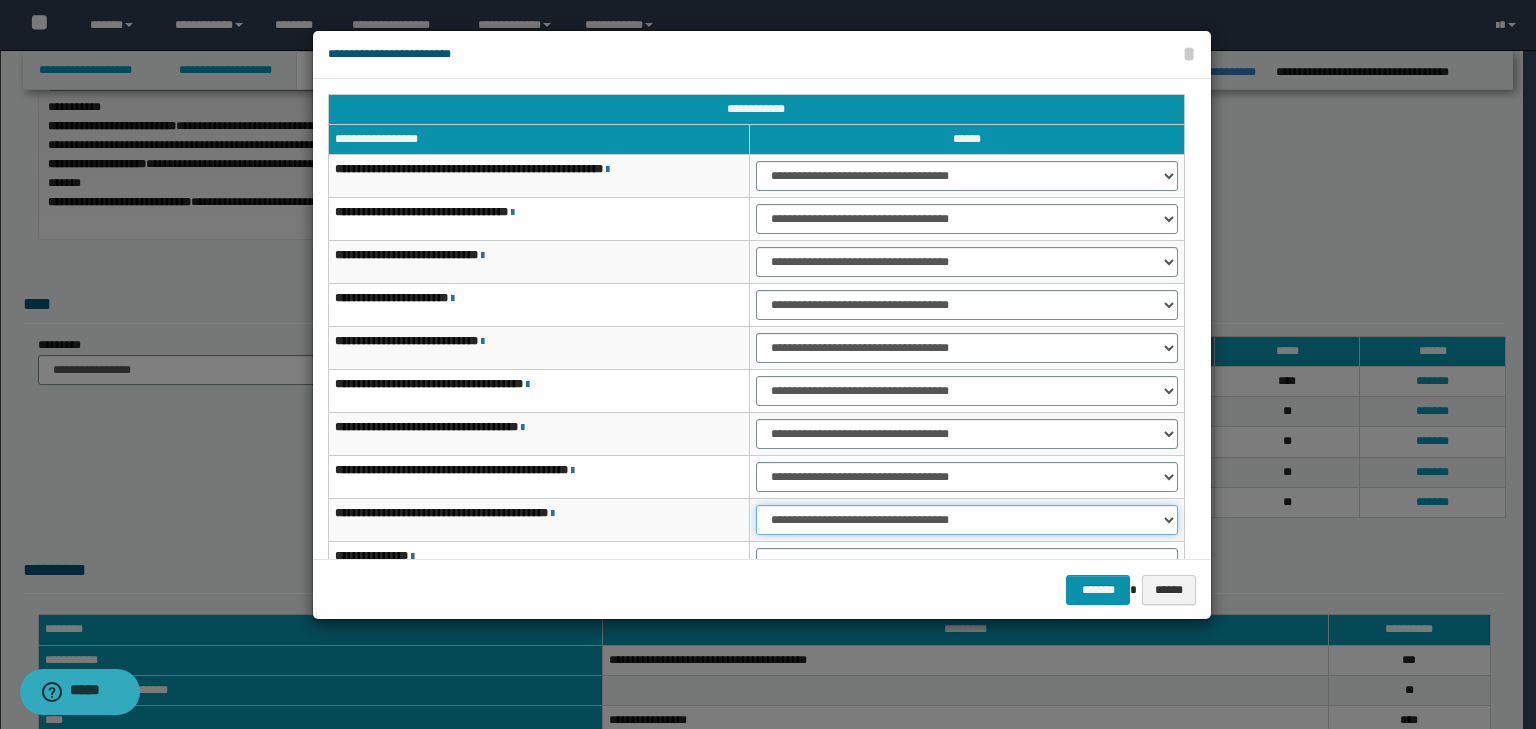 click on "**********" at bounding box center (967, 176) 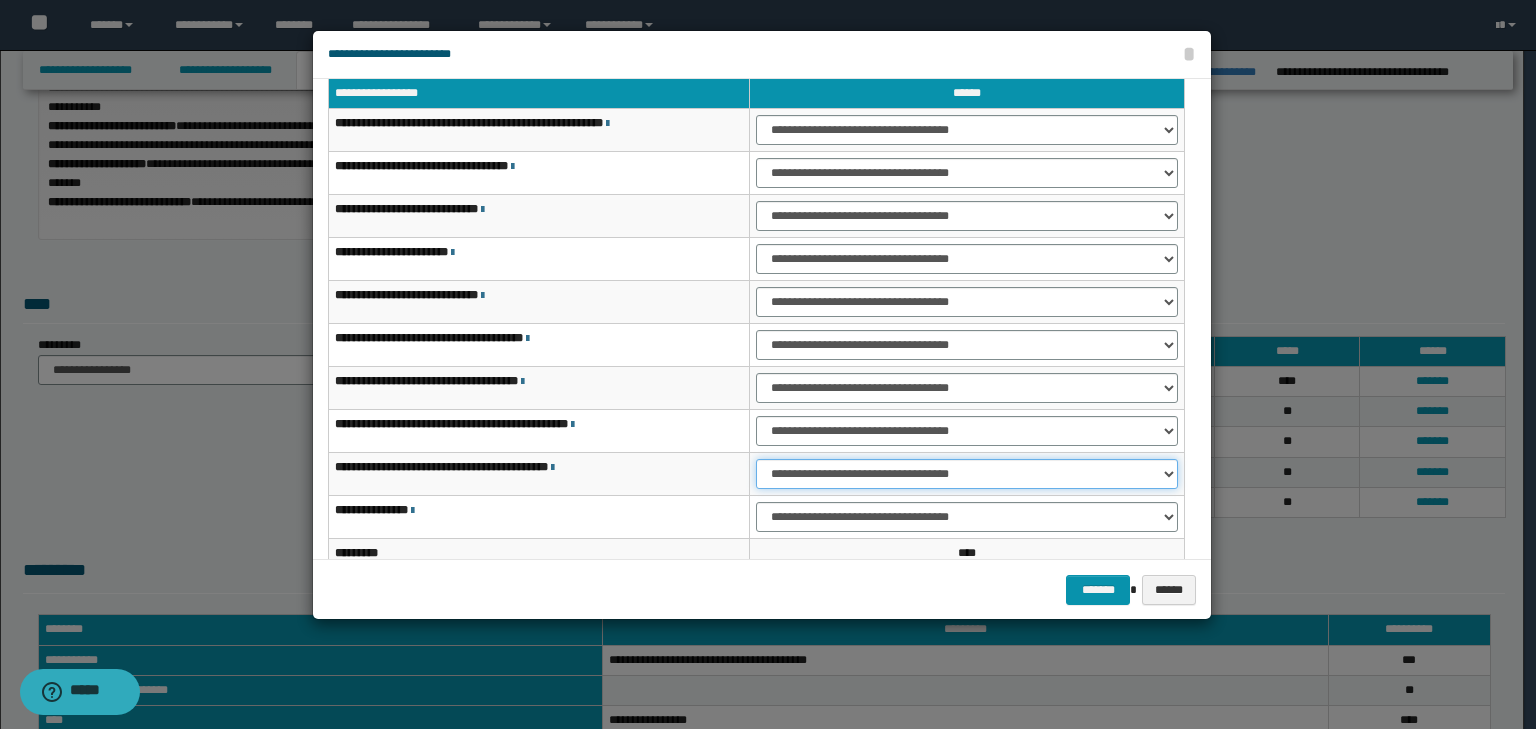 scroll, scrollTop: 118, scrollLeft: 0, axis: vertical 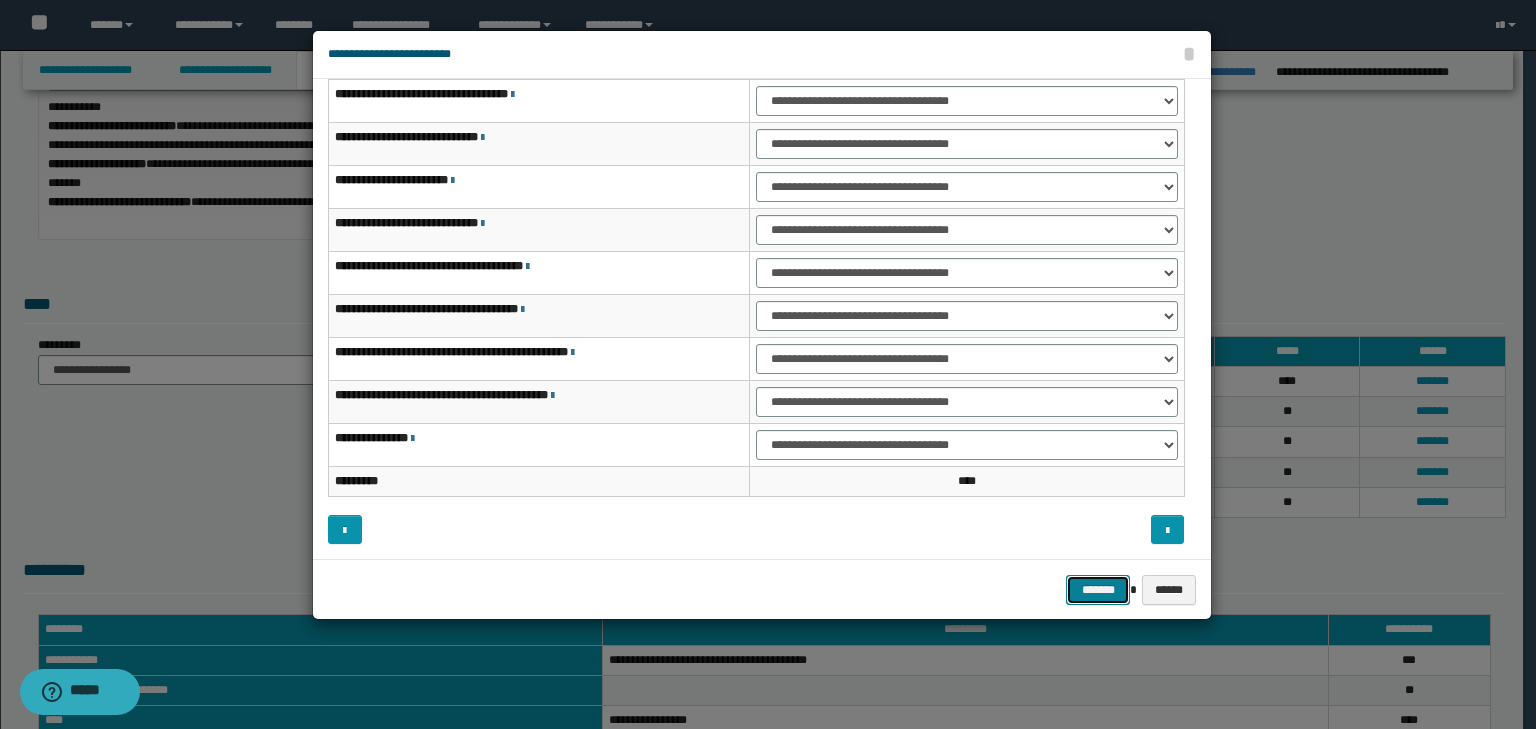 click on "*******" at bounding box center [1098, 590] 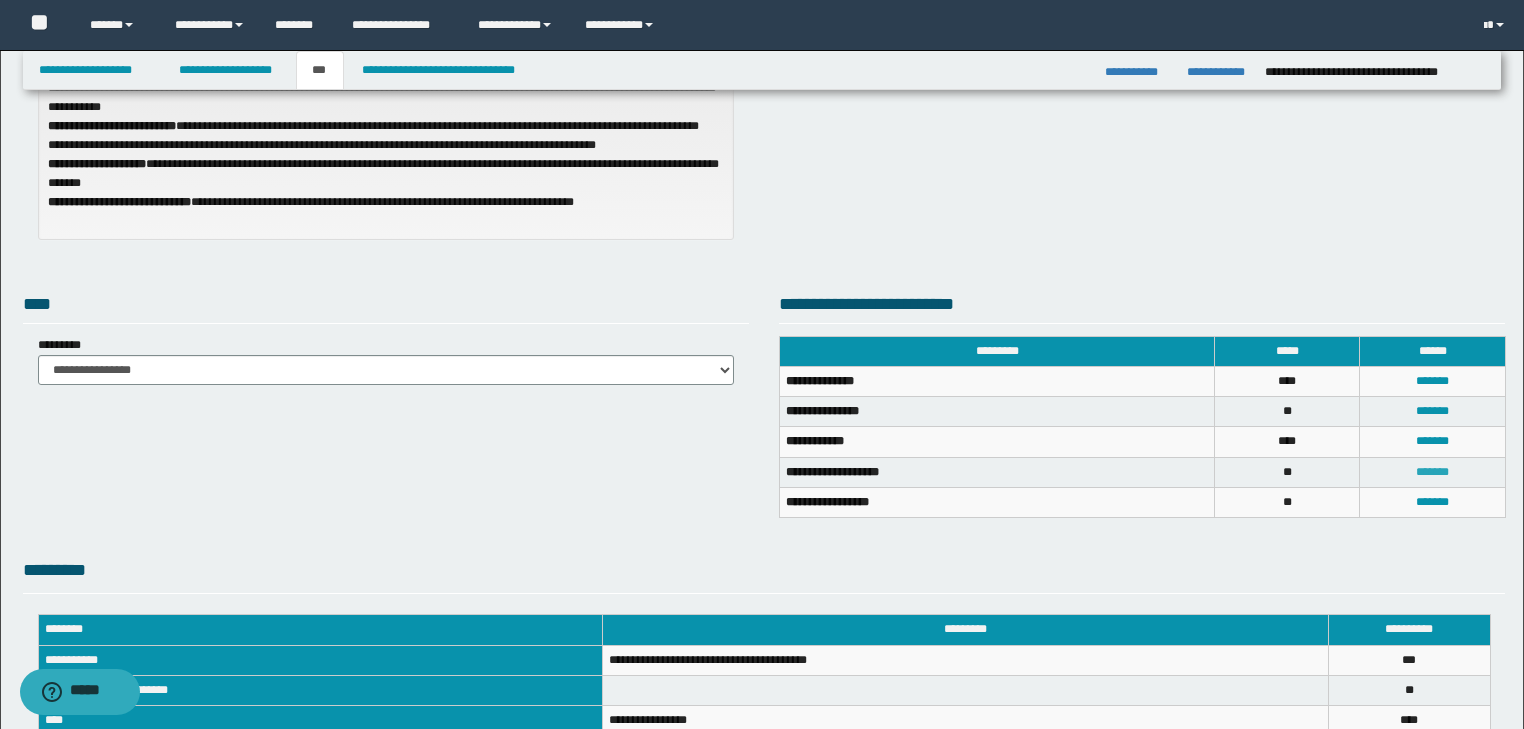 click on "*******" at bounding box center (1432, 381) 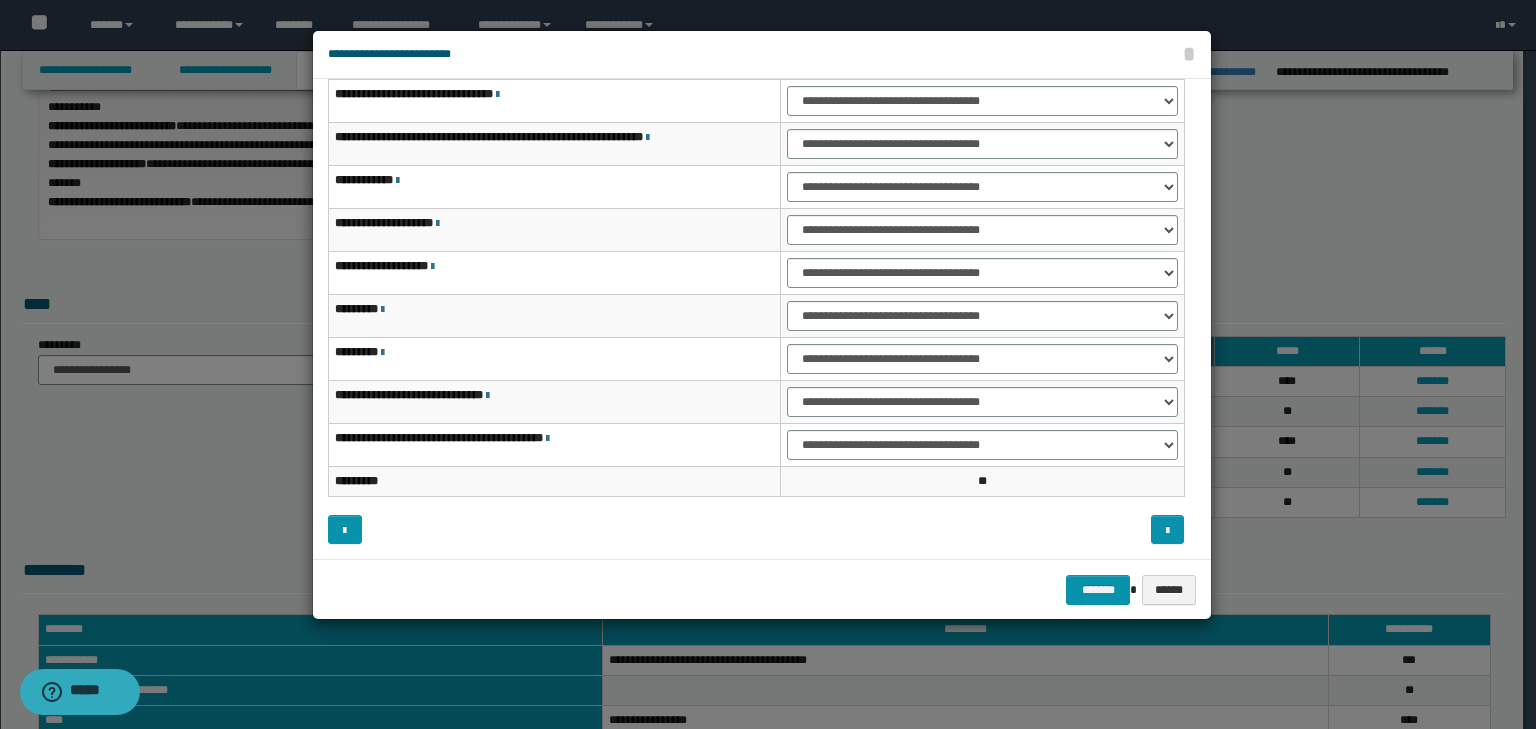 scroll, scrollTop: 0, scrollLeft: 0, axis: both 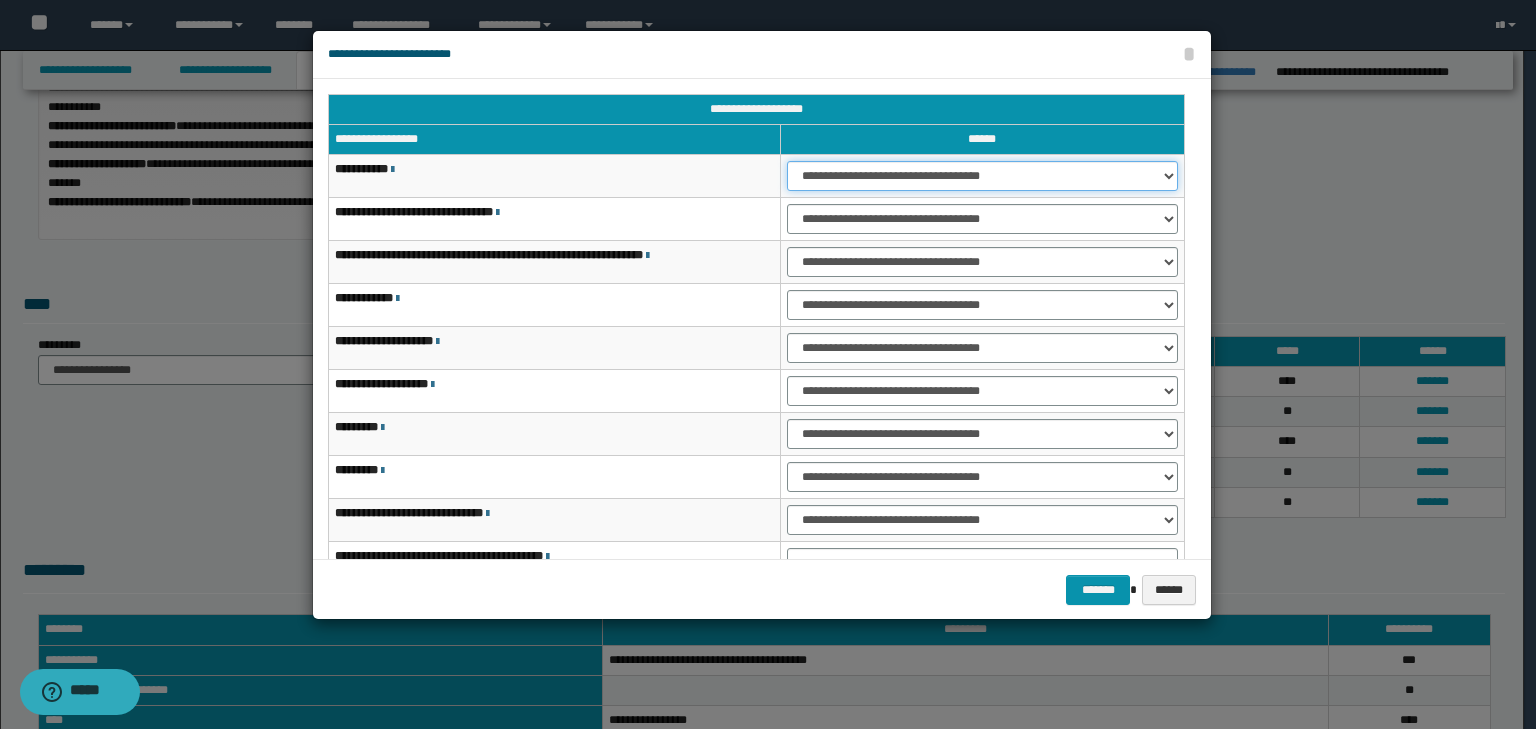 drag, startPoint x: 804, startPoint y: 166, endPoint x: 810, endPoint y: 180, distance: 15.231546 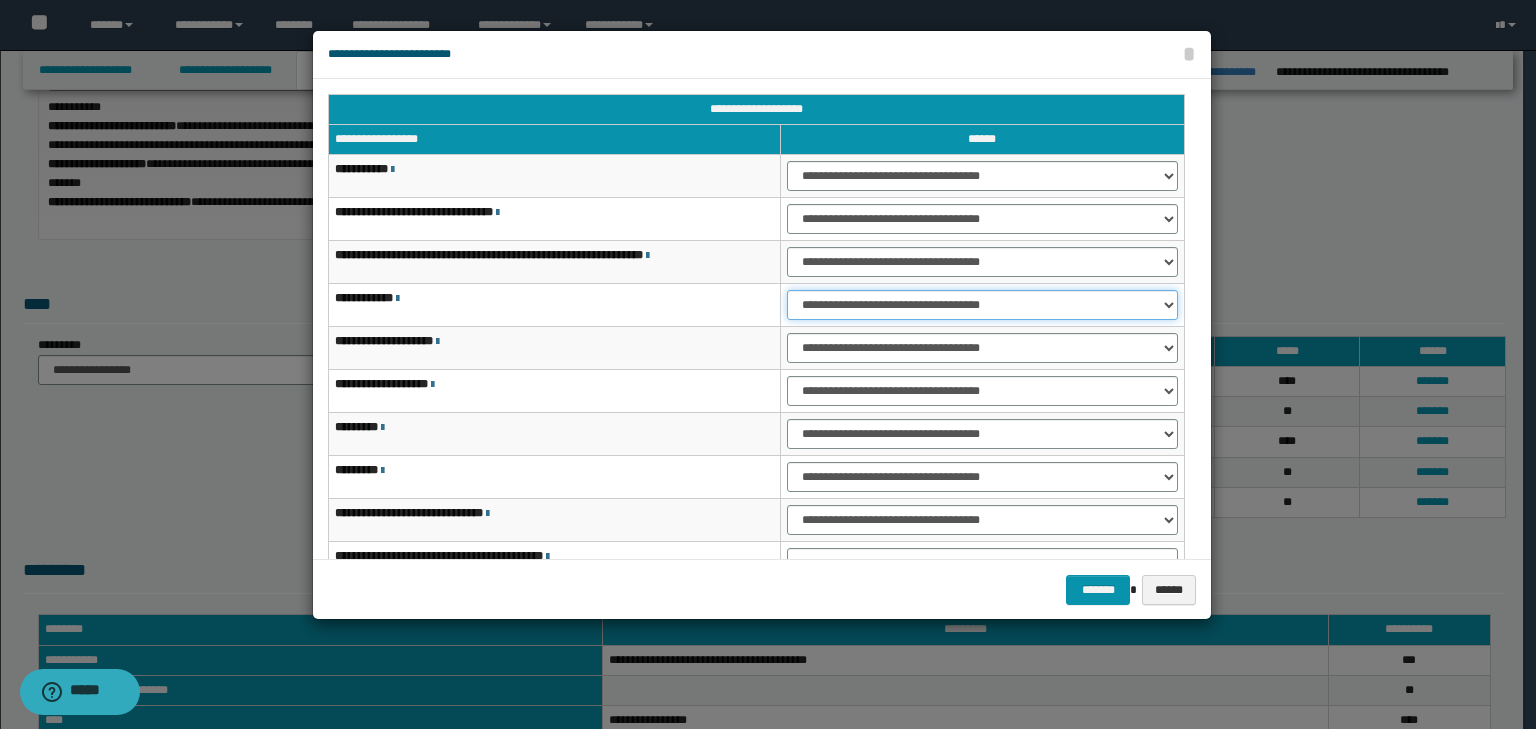 click on "**********" at bounding box center [982, 176] 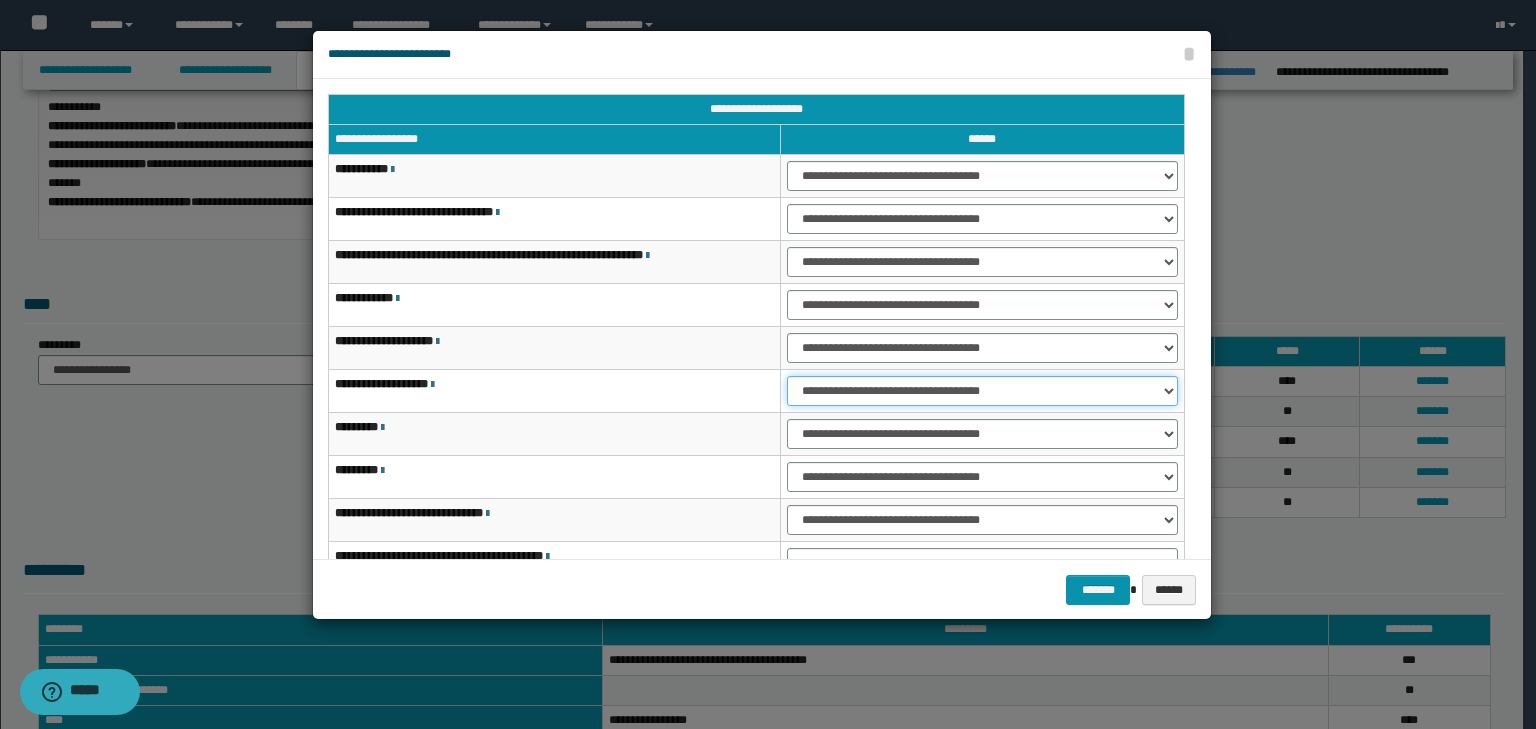 click on "**********" at bounding box center (982, 176) 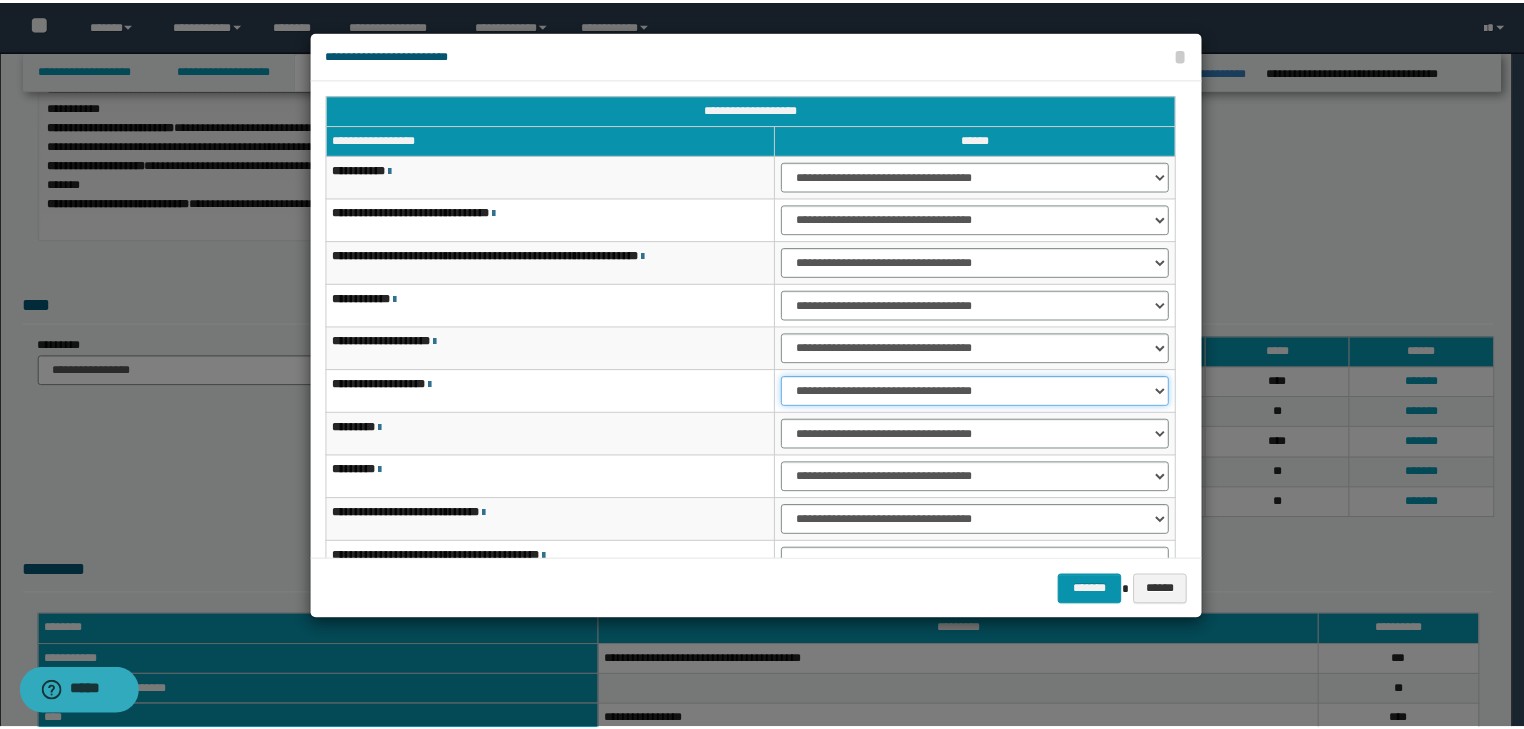 scroll, scrollTop: 118, scrollLeft: 0, axis: vertical 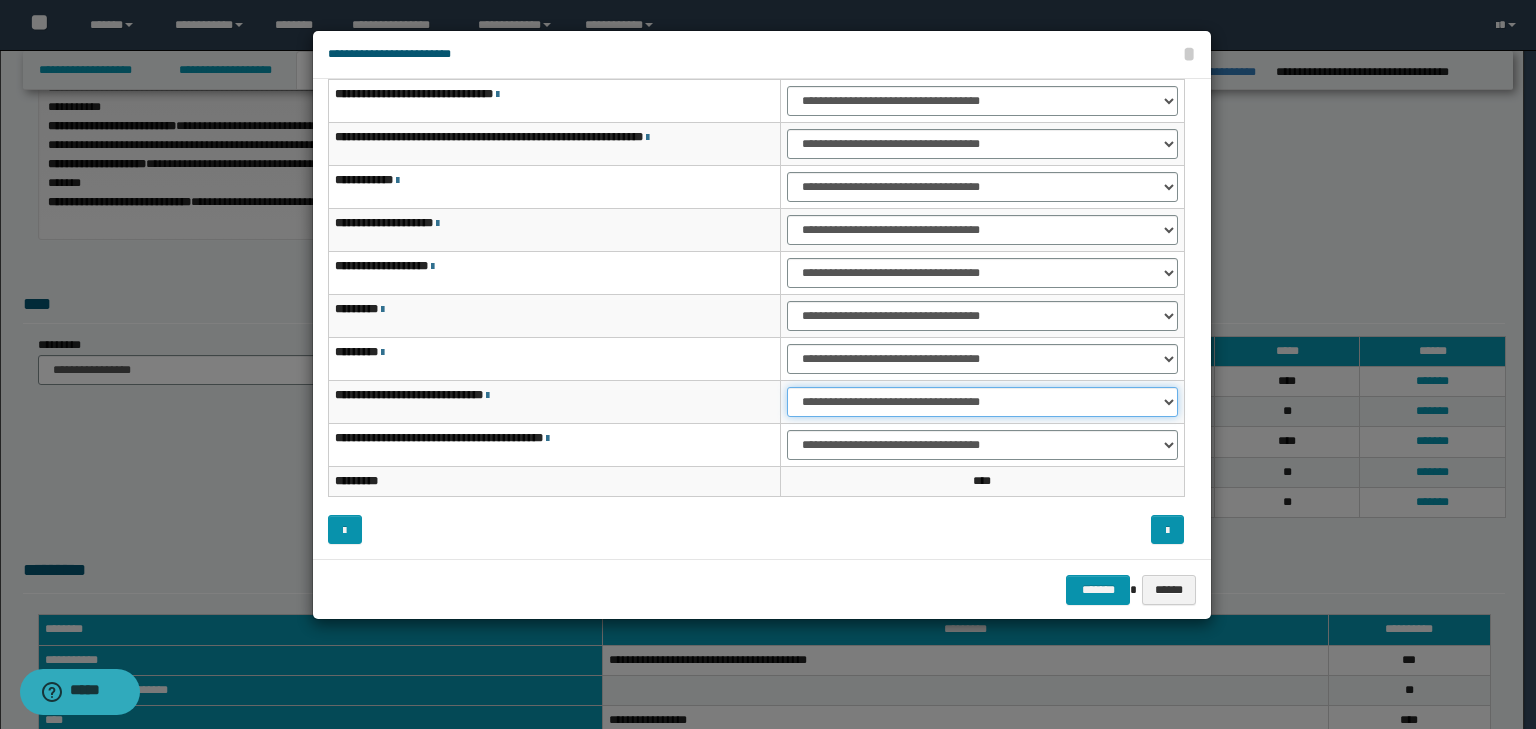 drag, startPoint x: 822, startPoint y: 396, endPoint x: 821, endPoint y: 413, distance: 17.029387 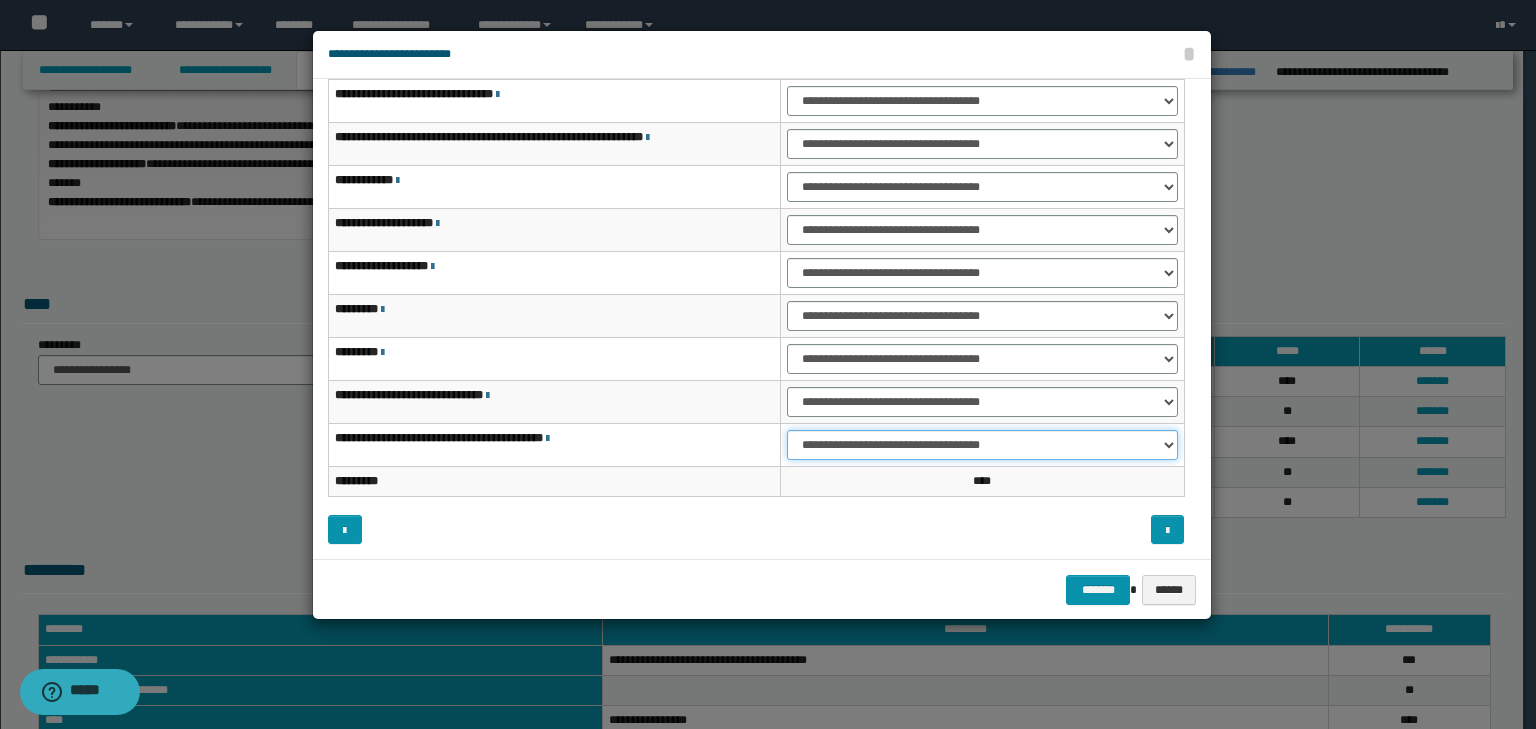 click on "**********" at bounding box center (982, 58) 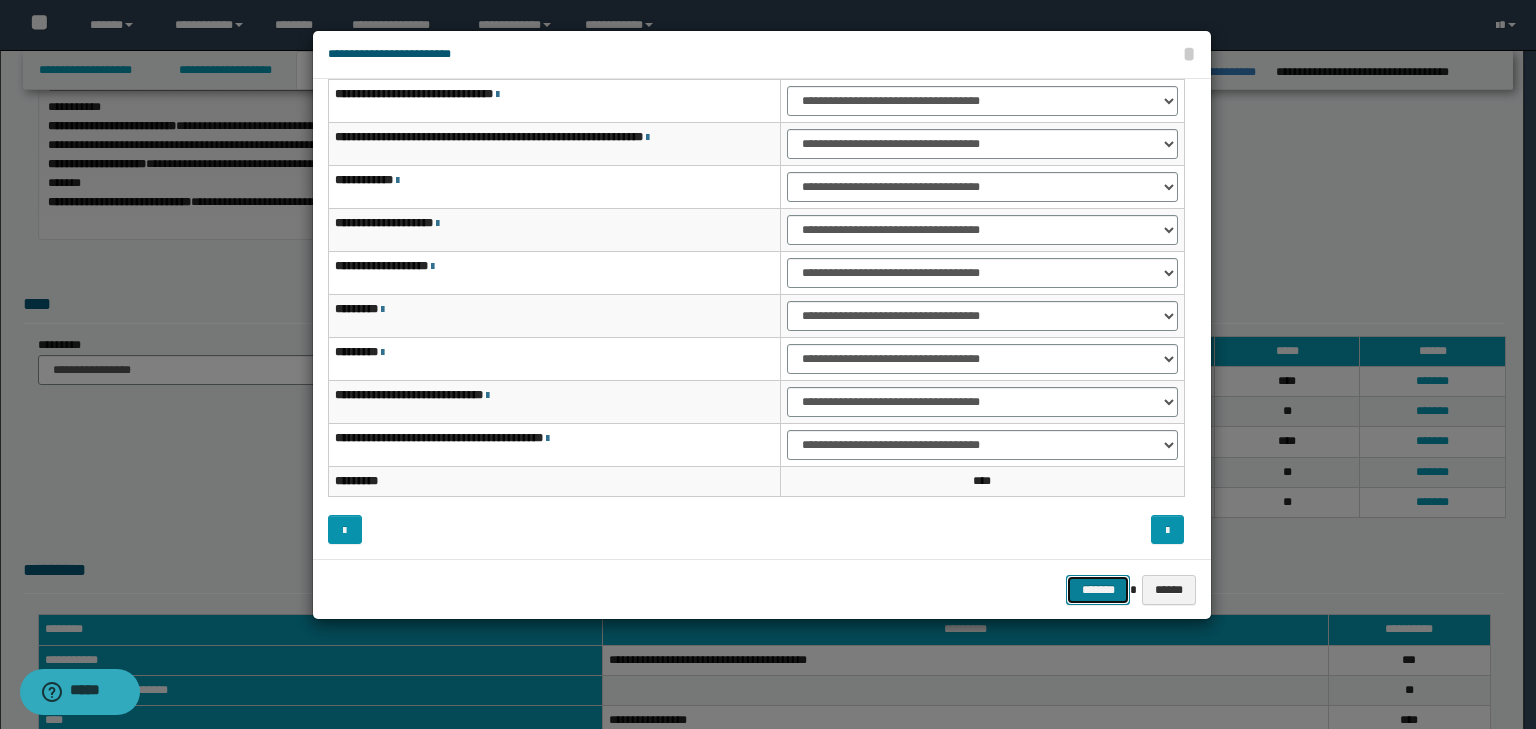 click on "*******" at bounding box center (1098, 590) 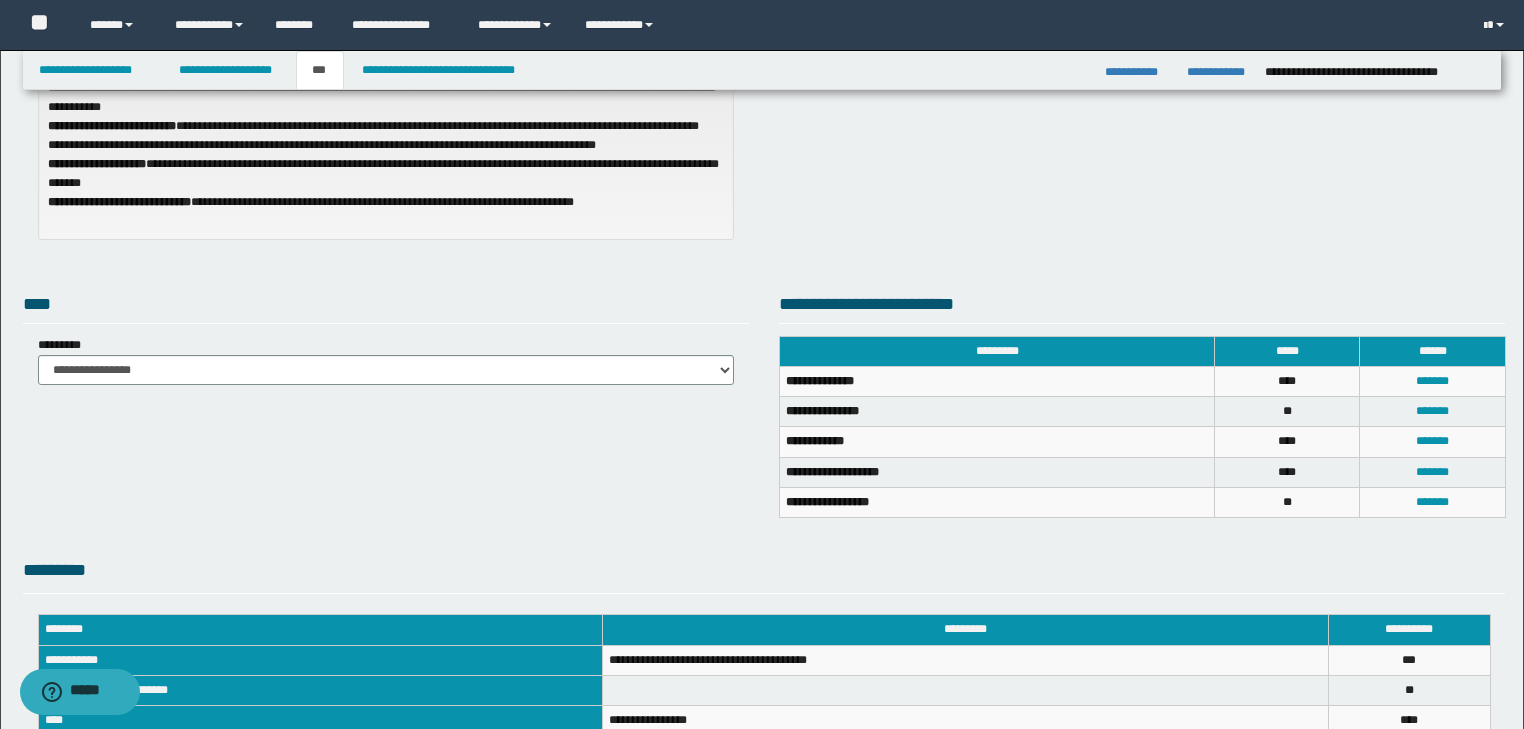 click on "*******" at bounding box center [1432, 382] 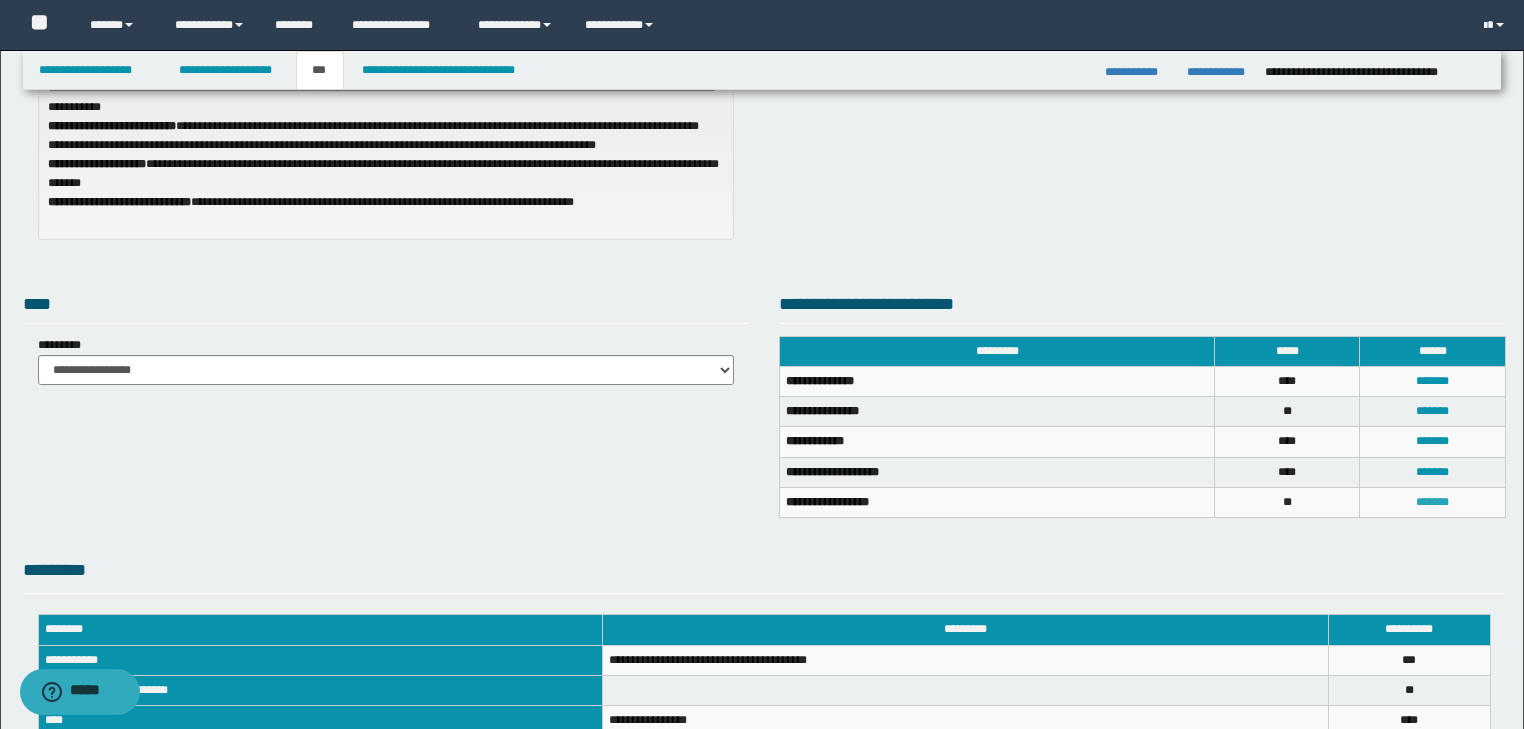 click on "*******" at bounding box center (1432, 381) 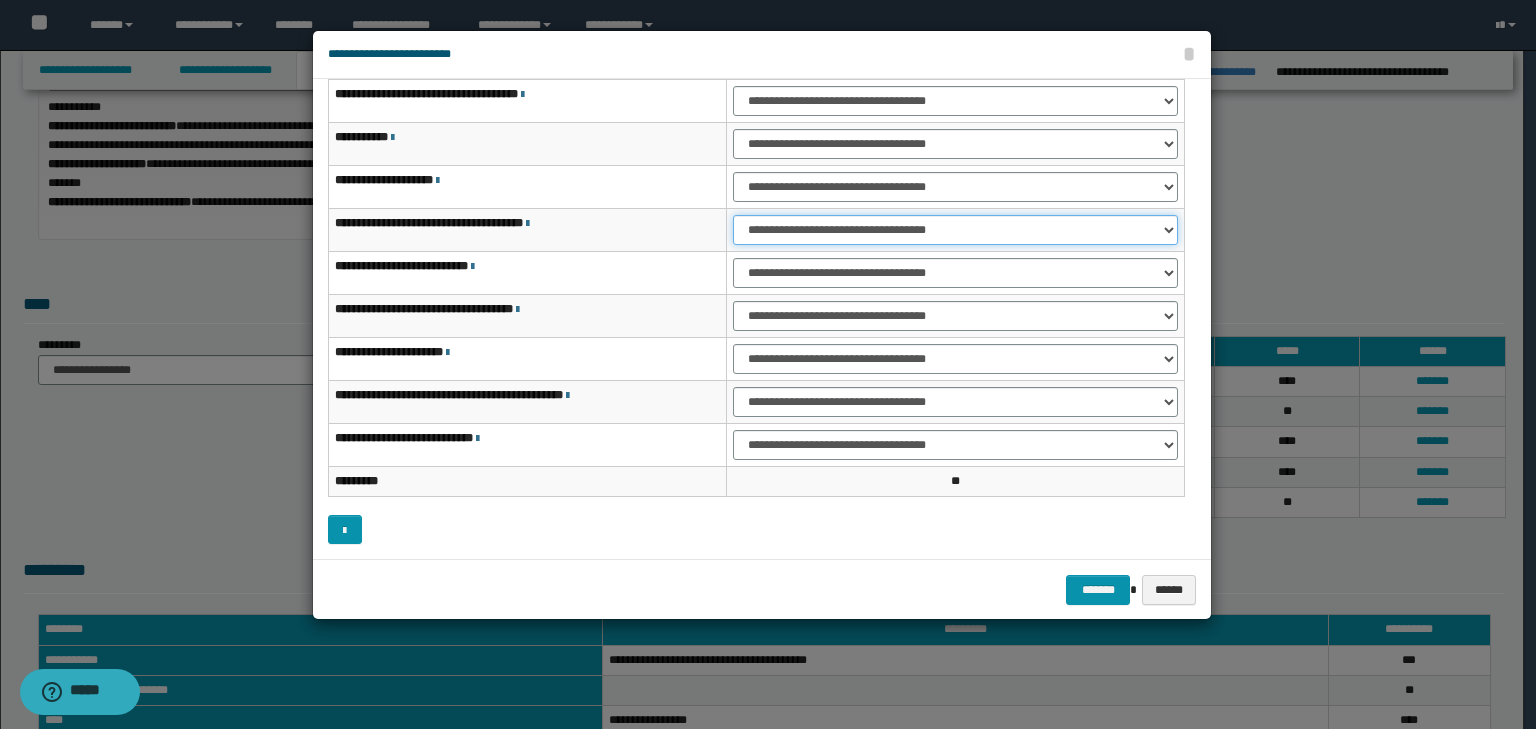 click on "**********" at bounding box center [955, 58] 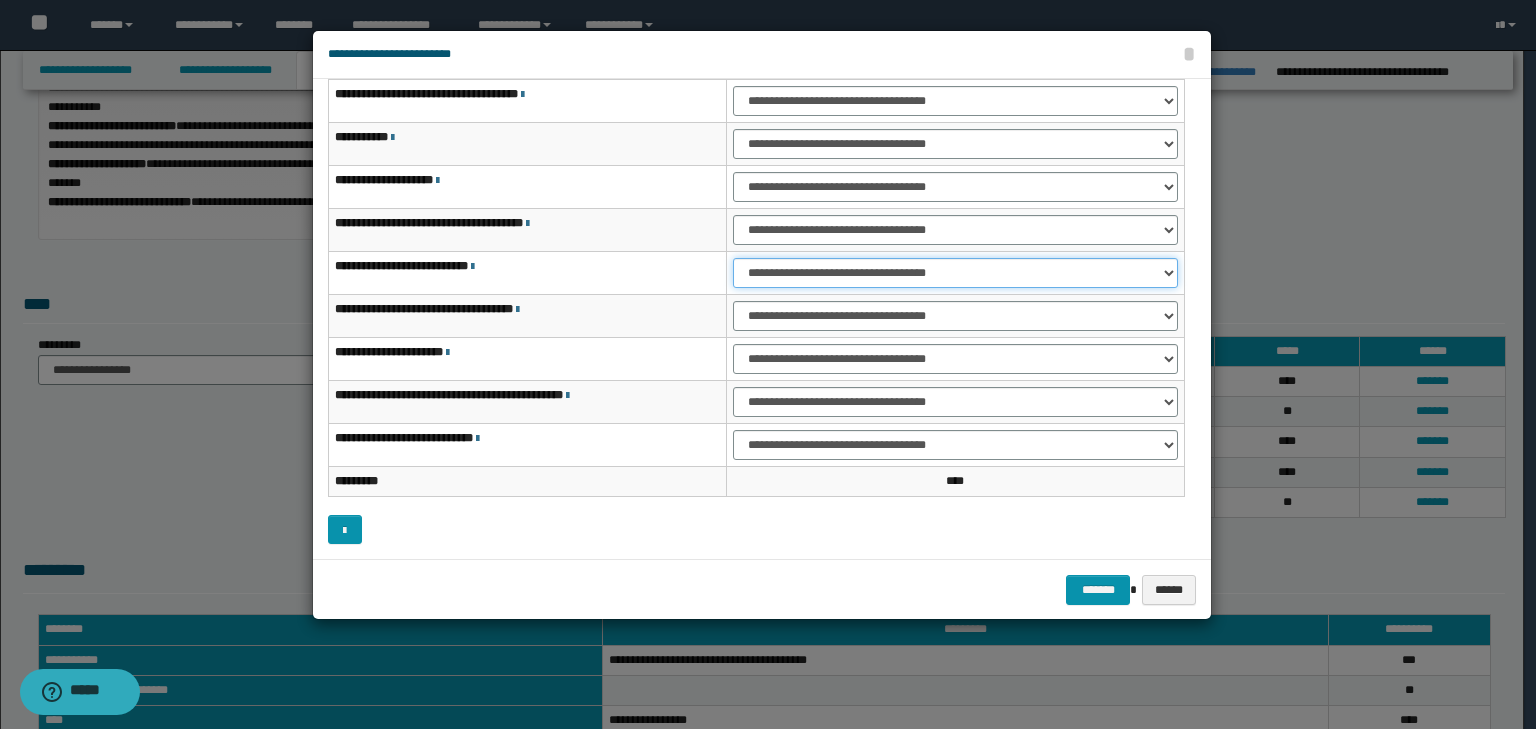 click on "**********" at bounding box center [955, 58] 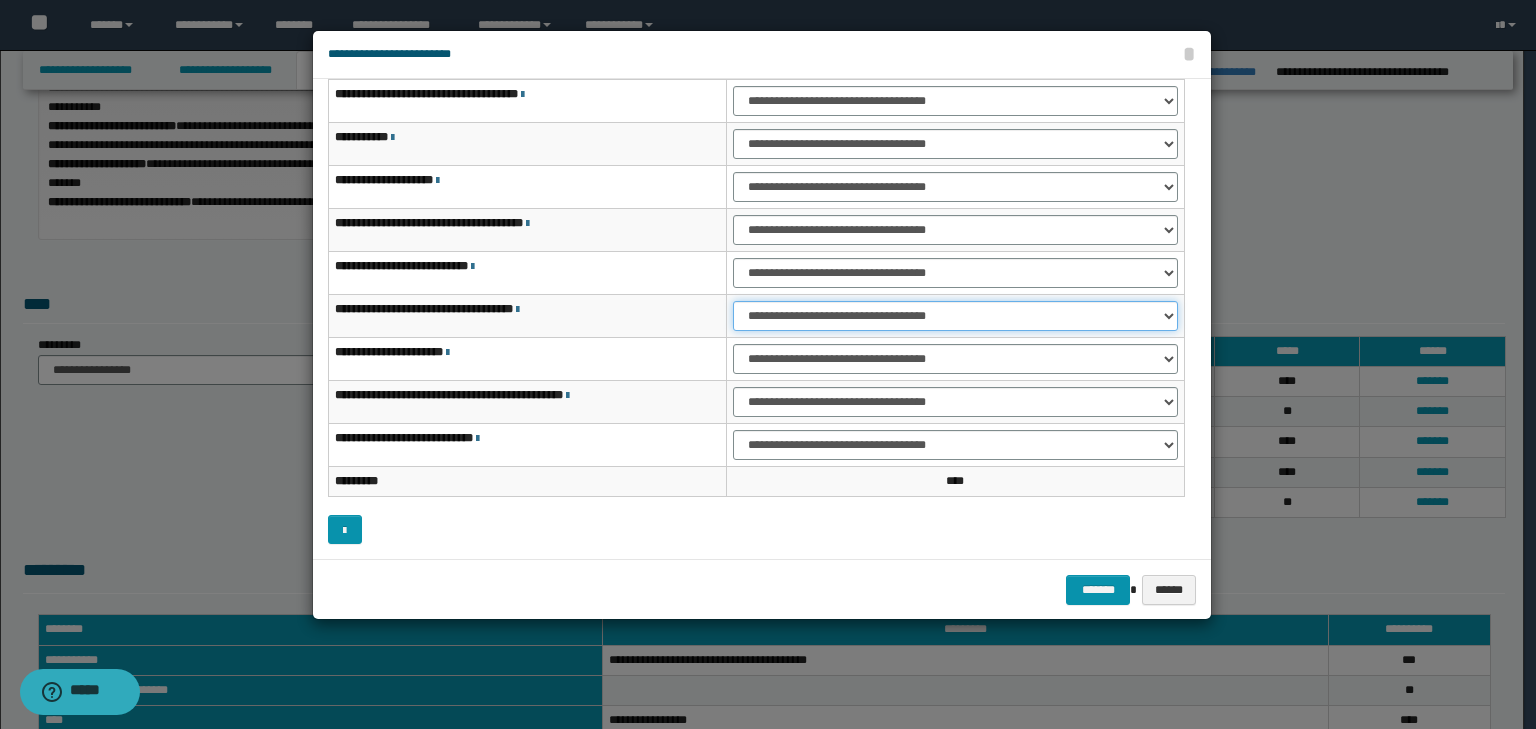 drag, startPoint x: 779, startPoint y: 314, endPoint x: 780, endPoint y: 324, distance: 10.049875 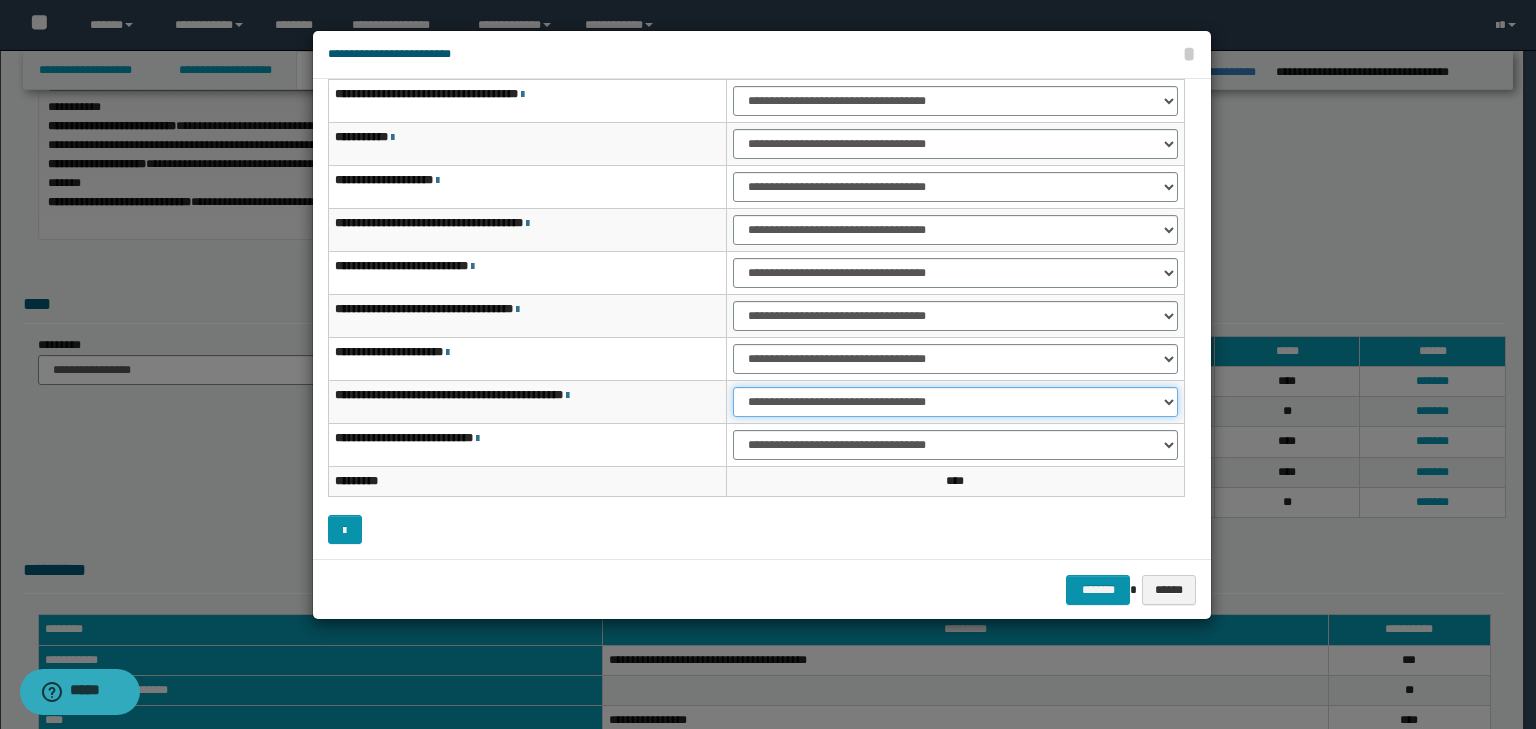 click on "**********" at bounding box center [955, 58] 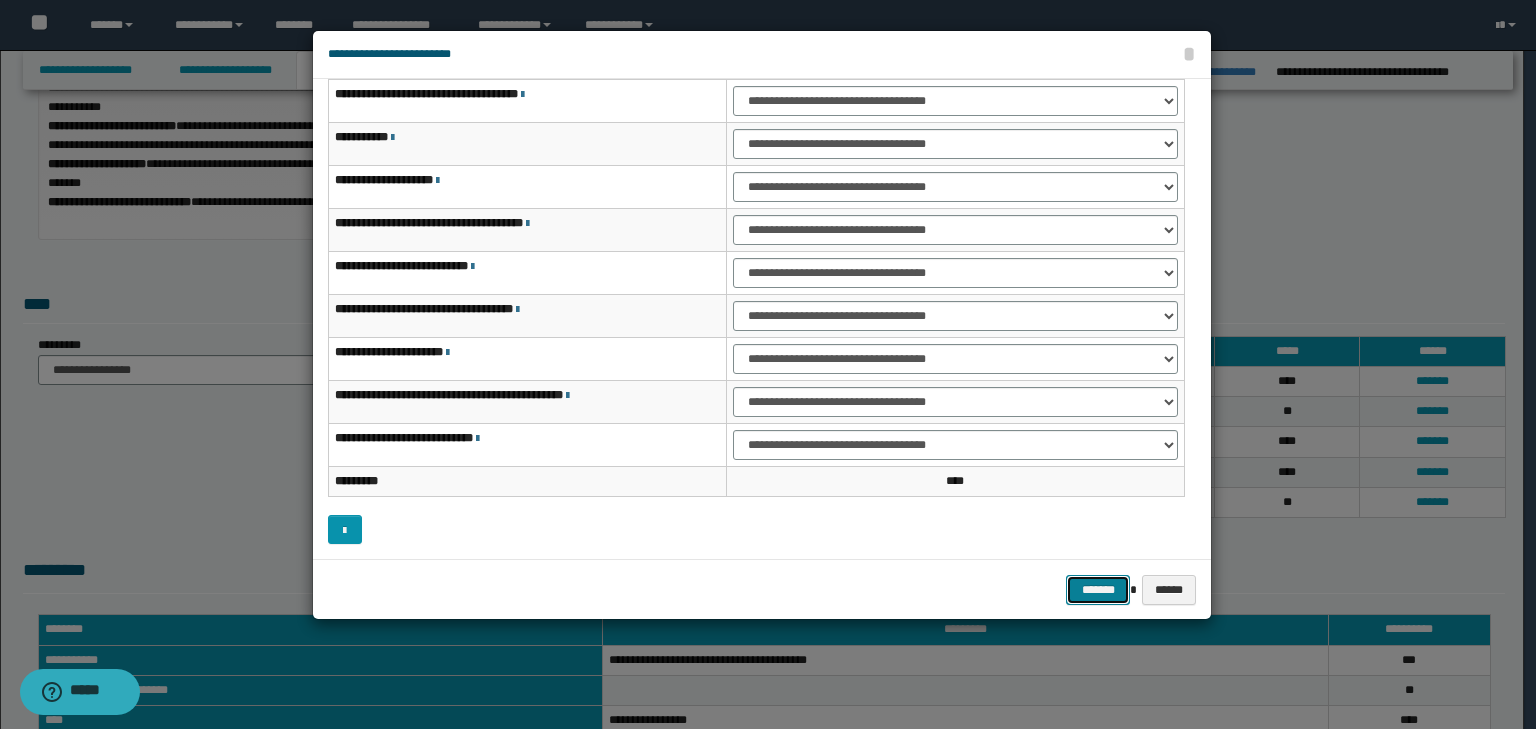 click on "*******" at bounding box center [1098, 590] 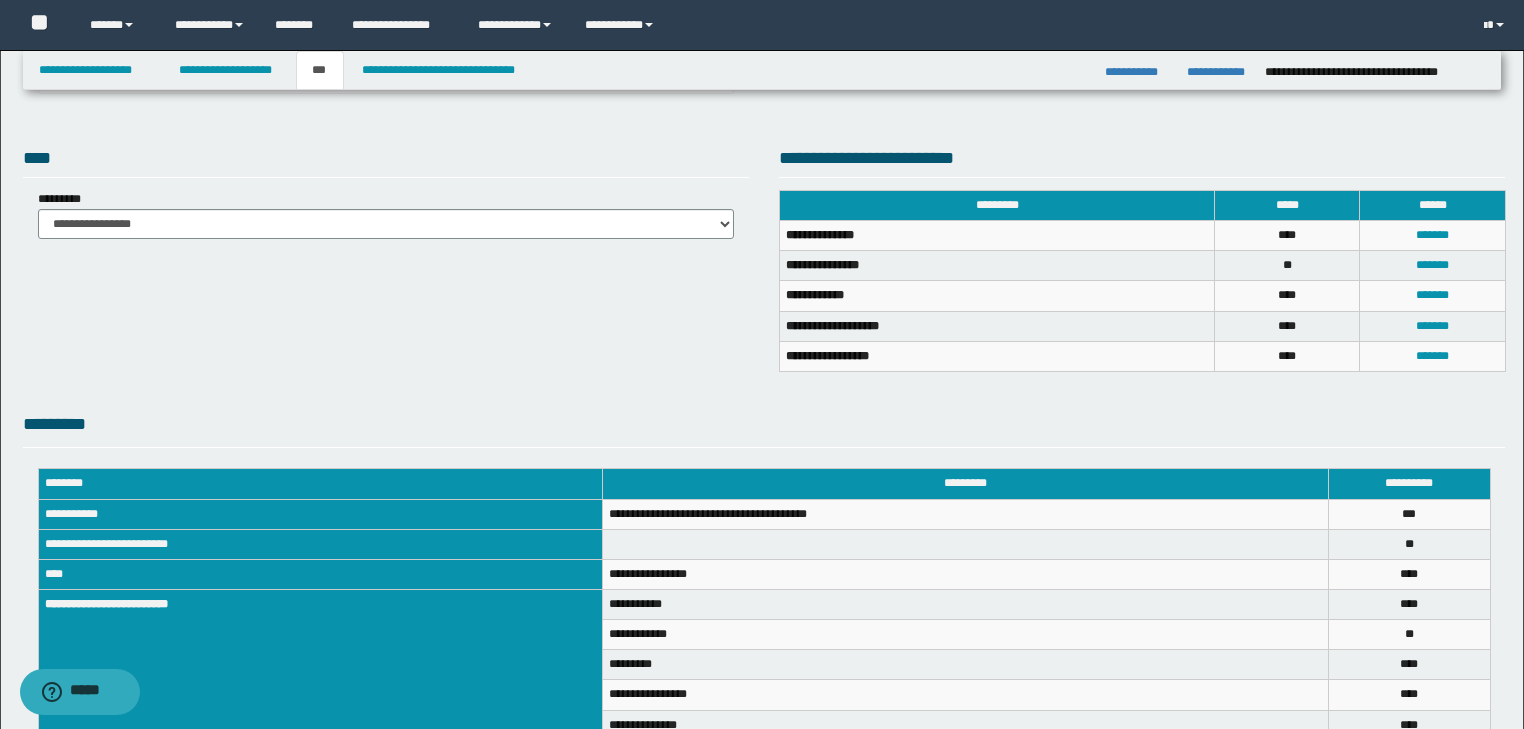 scroll, scrollTop: 480, scrollLeft: 0, axis: vertical 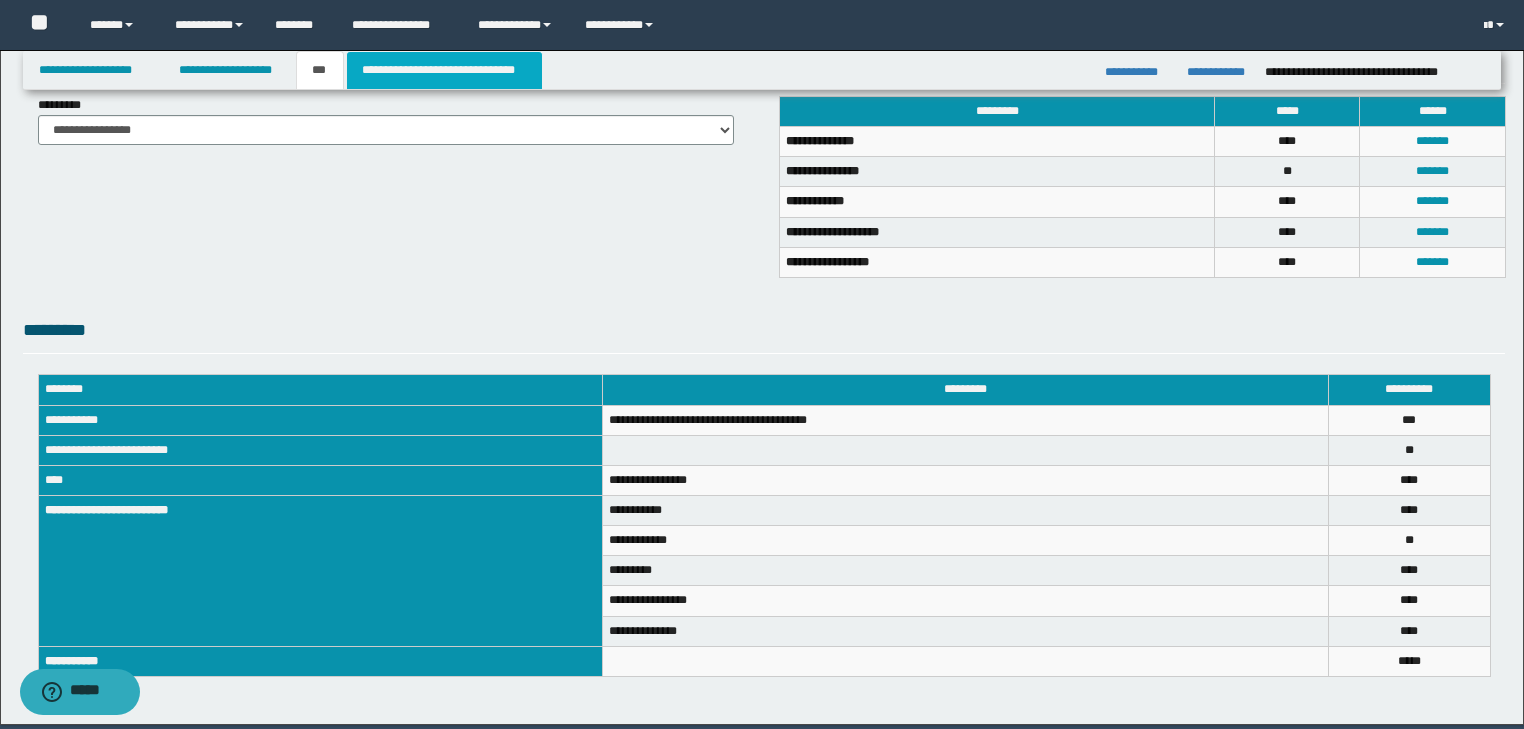 click on "**********" at bounding box center (444, 70) 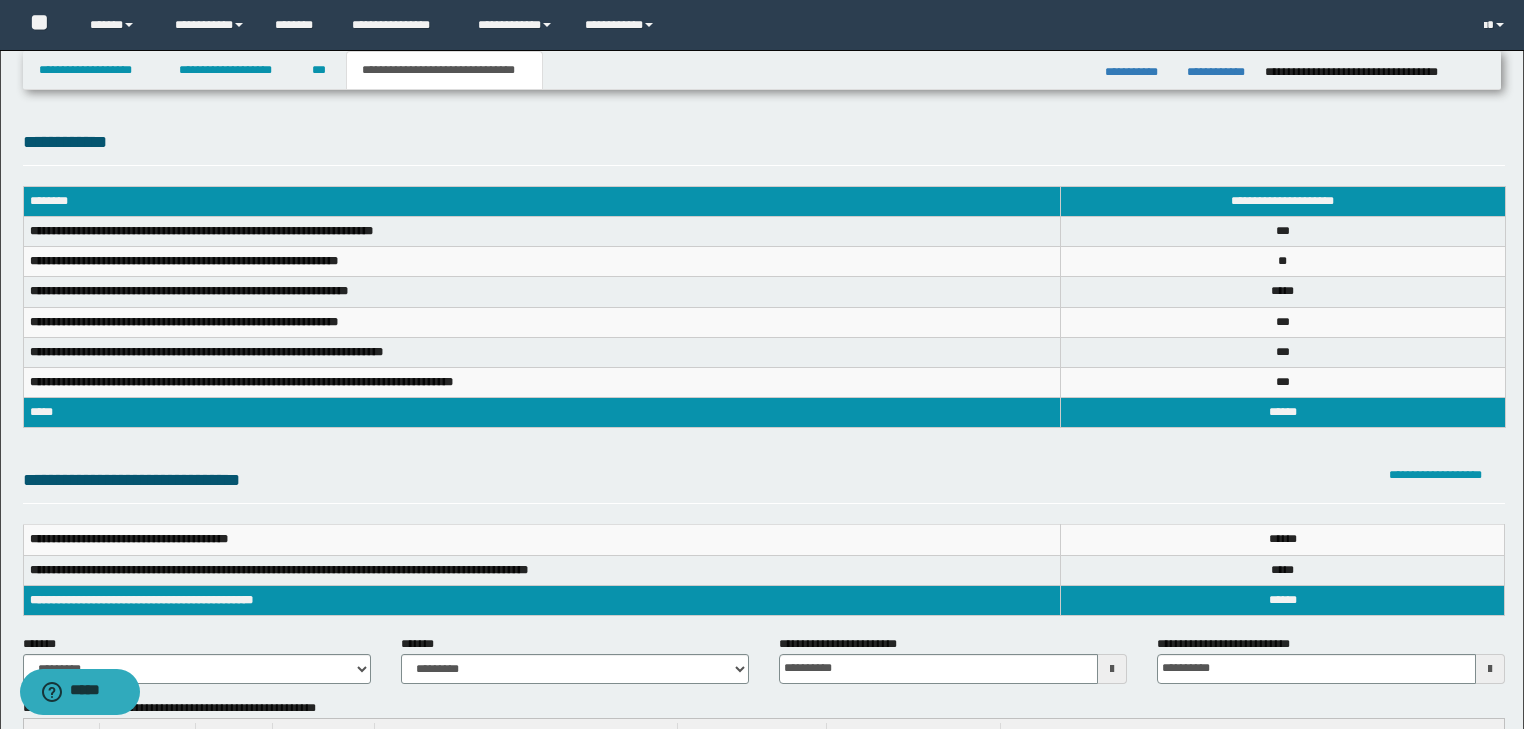 scroll, scrollTop: 160, scrollLeft: 0, axis: vertical 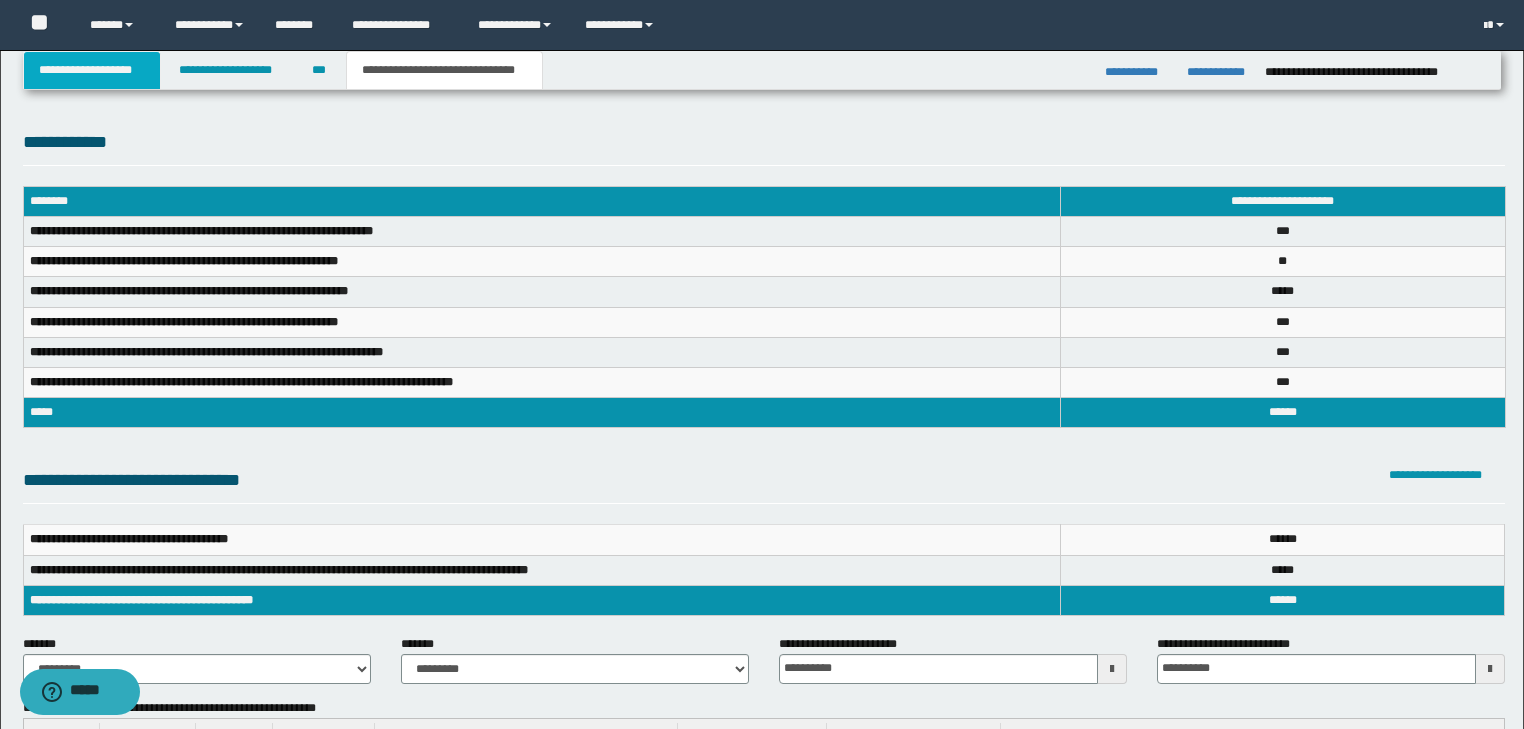 click on "**********" at bounding box center [92, 70] 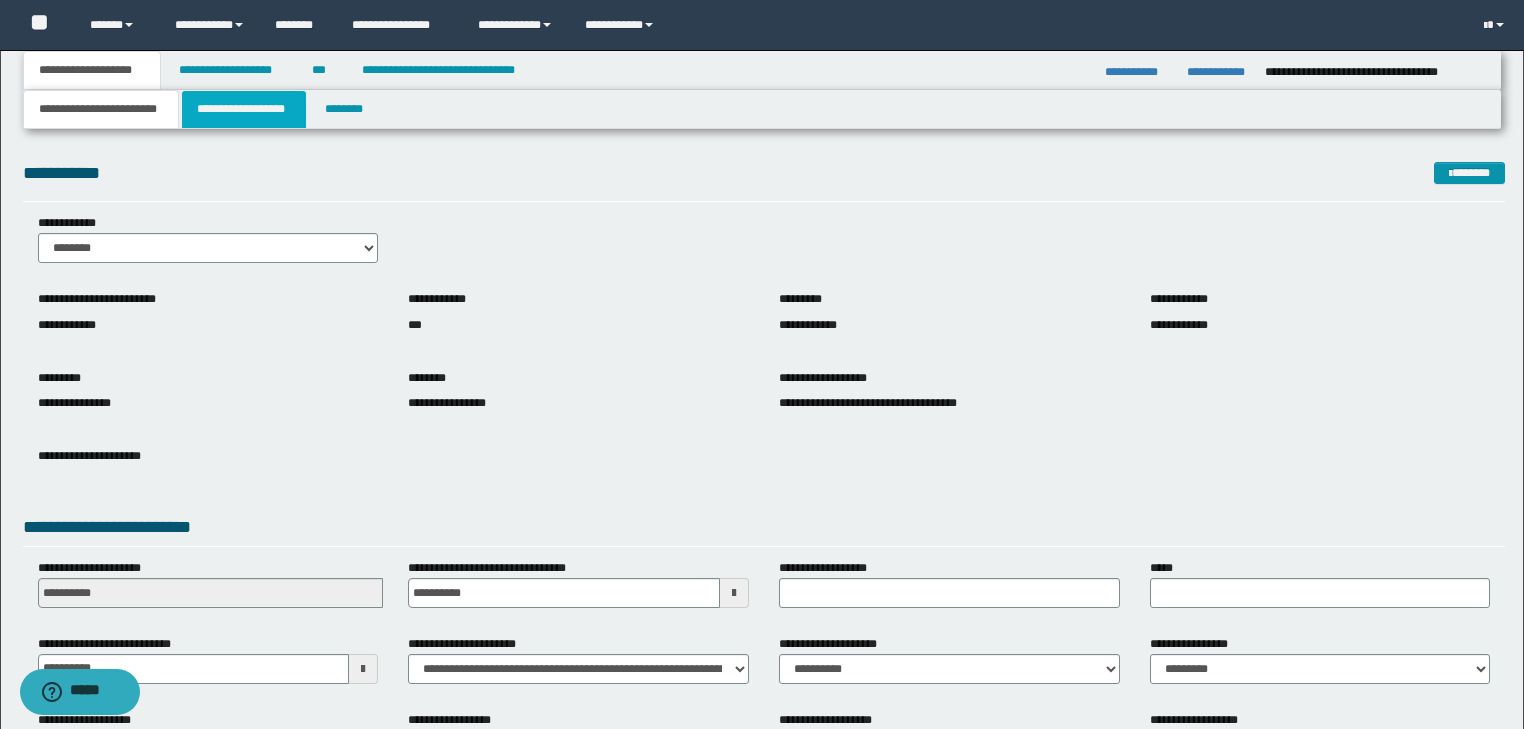 click on "**********" at bounding box center (244, 109) 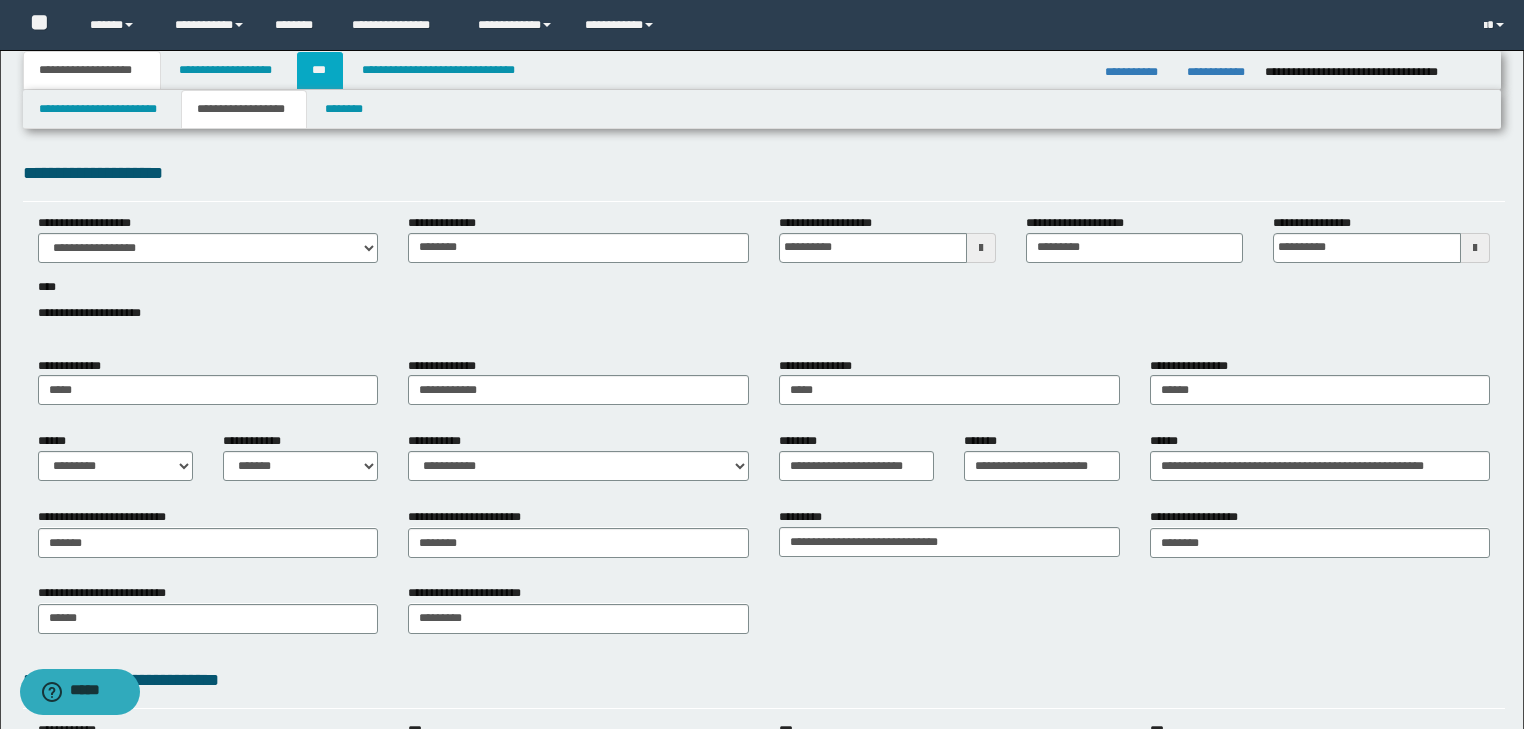 click on "***" at bounding box center (320, 70) 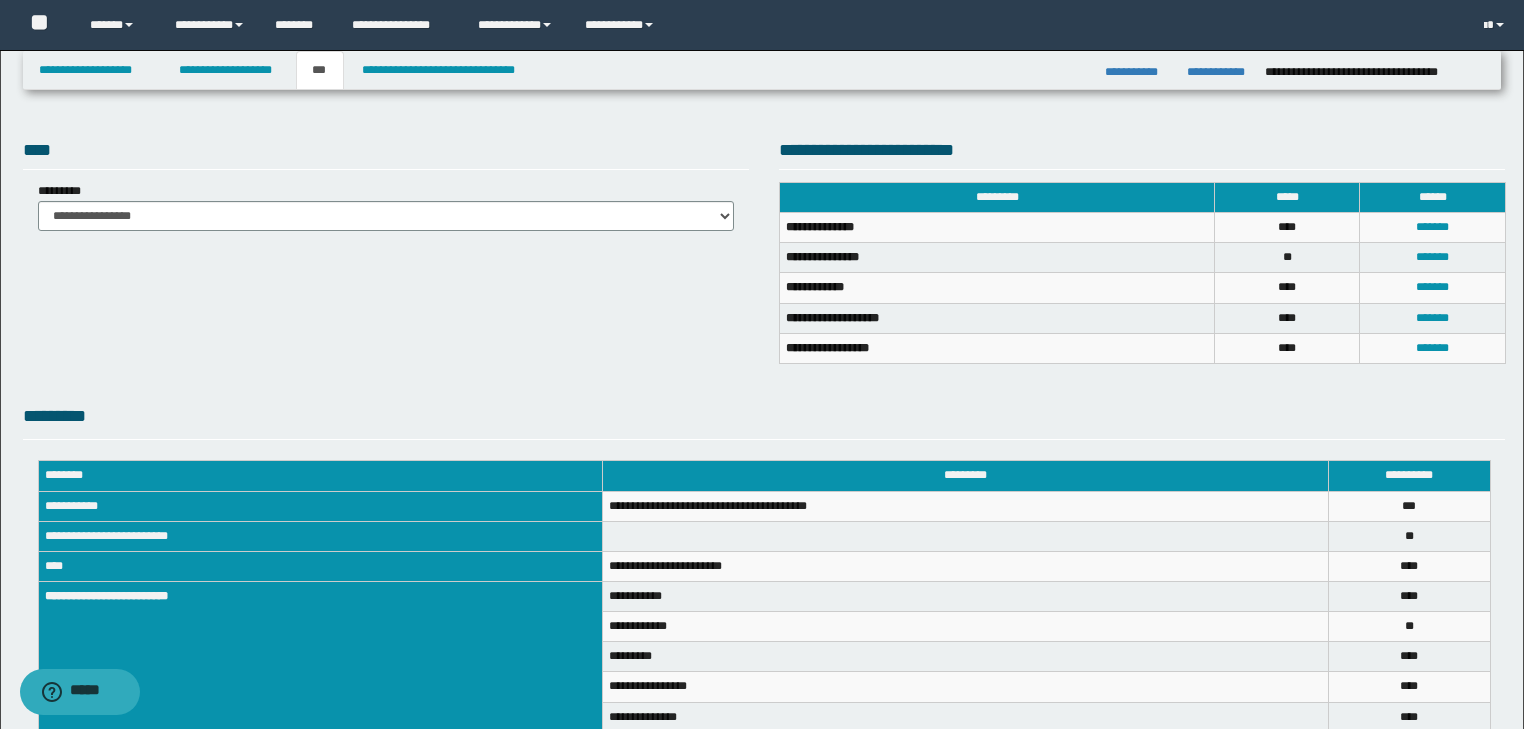scroll, scrollTop: 480, scrollLeft: 0, axis: vertical 